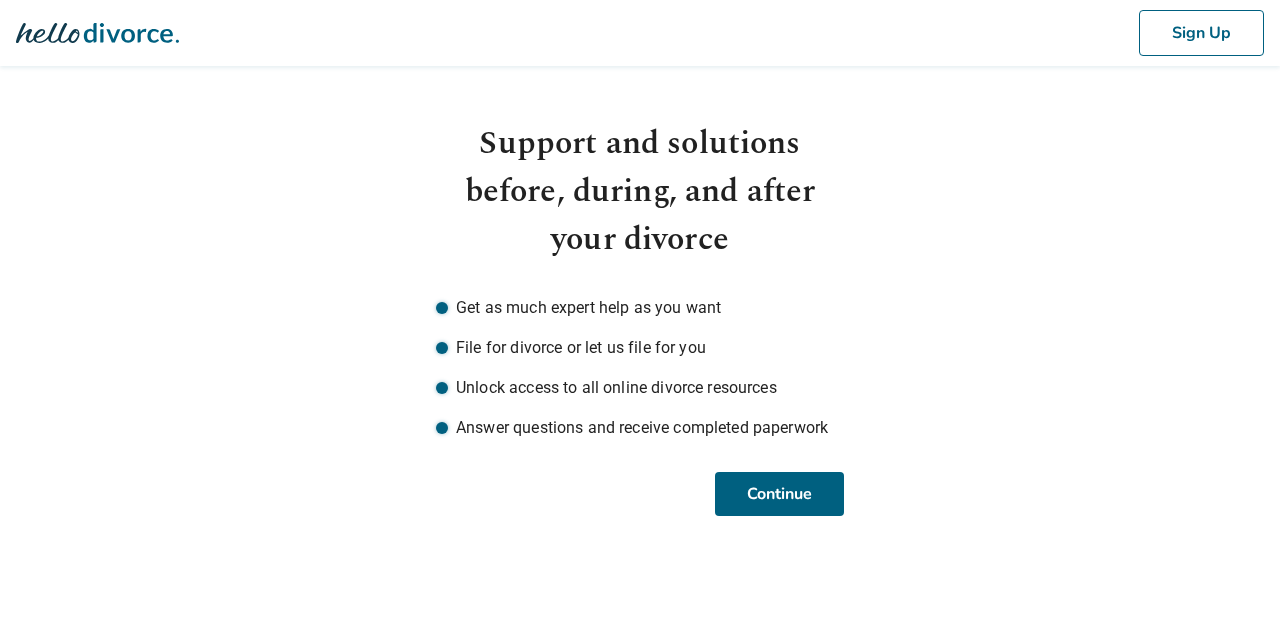 scroll, scrollTop: 0, scrollLeft: 0, axis: both 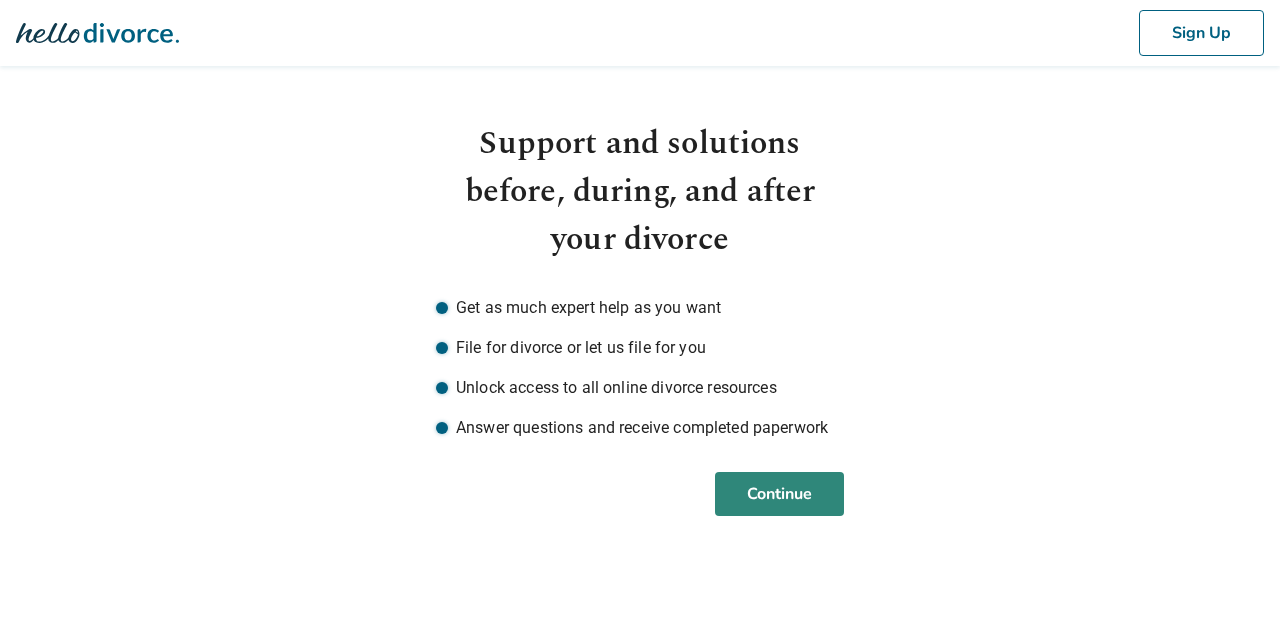 click on "Continue" at bounding box center (779, 494) 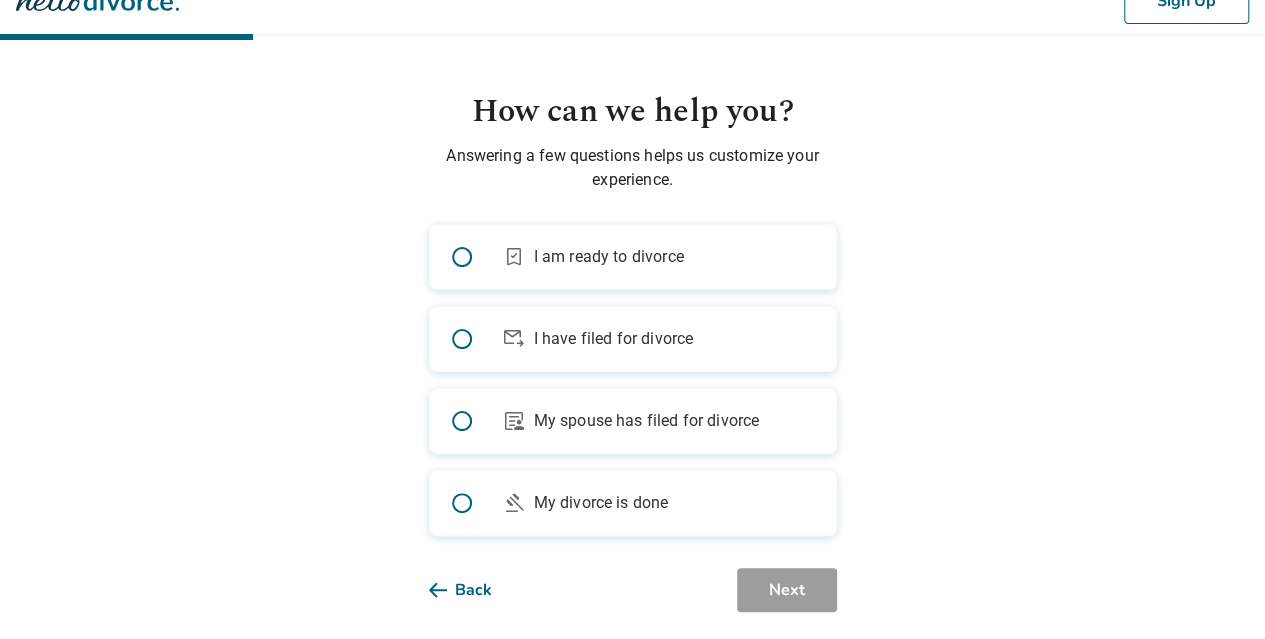 scroll, scrollTop: 50, scrollLeft: 0, axis: vertical 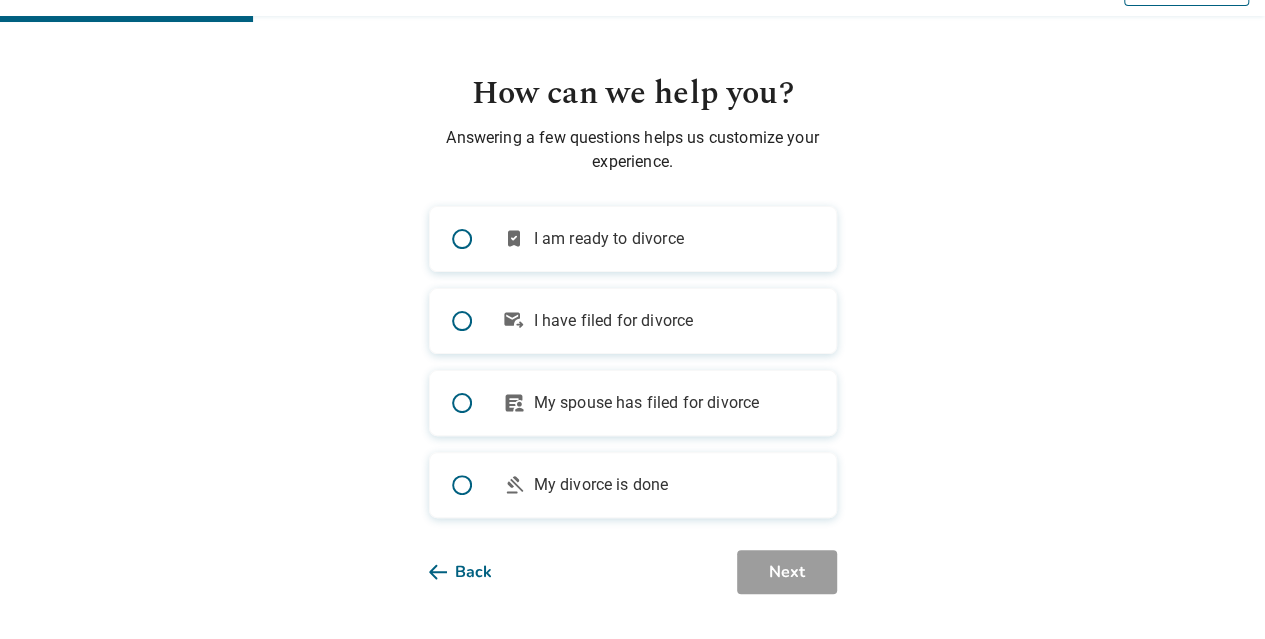 click at bounding box center (462, 239) 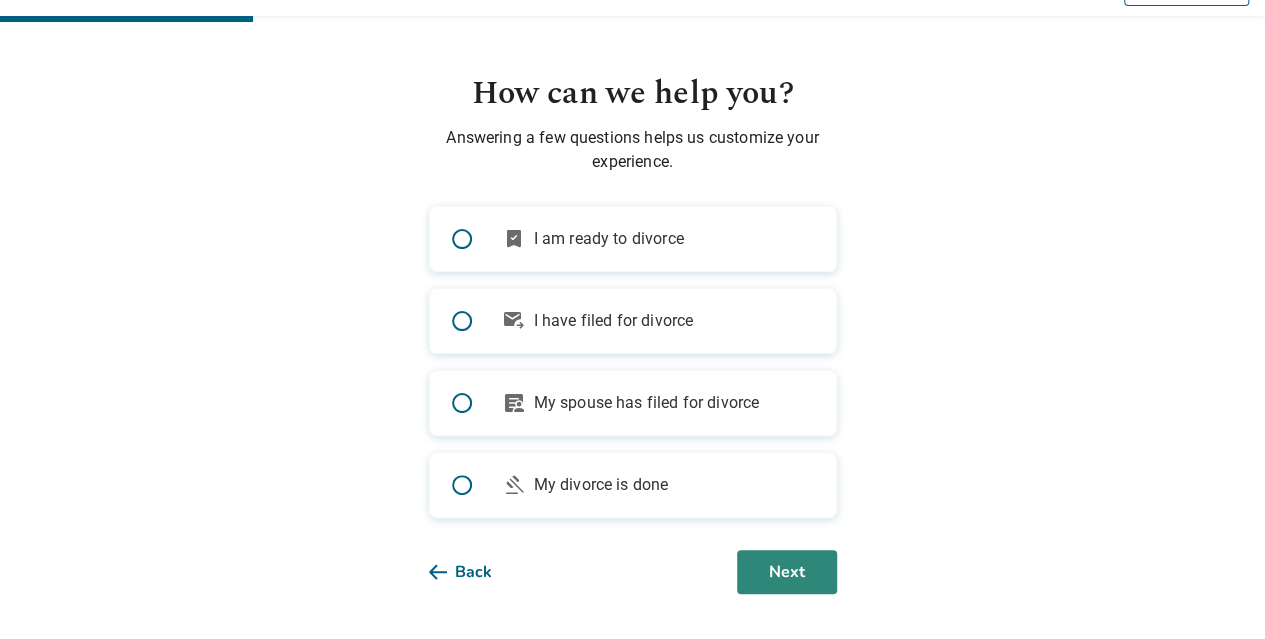 click on "Next" at bounding box center [787, 572] 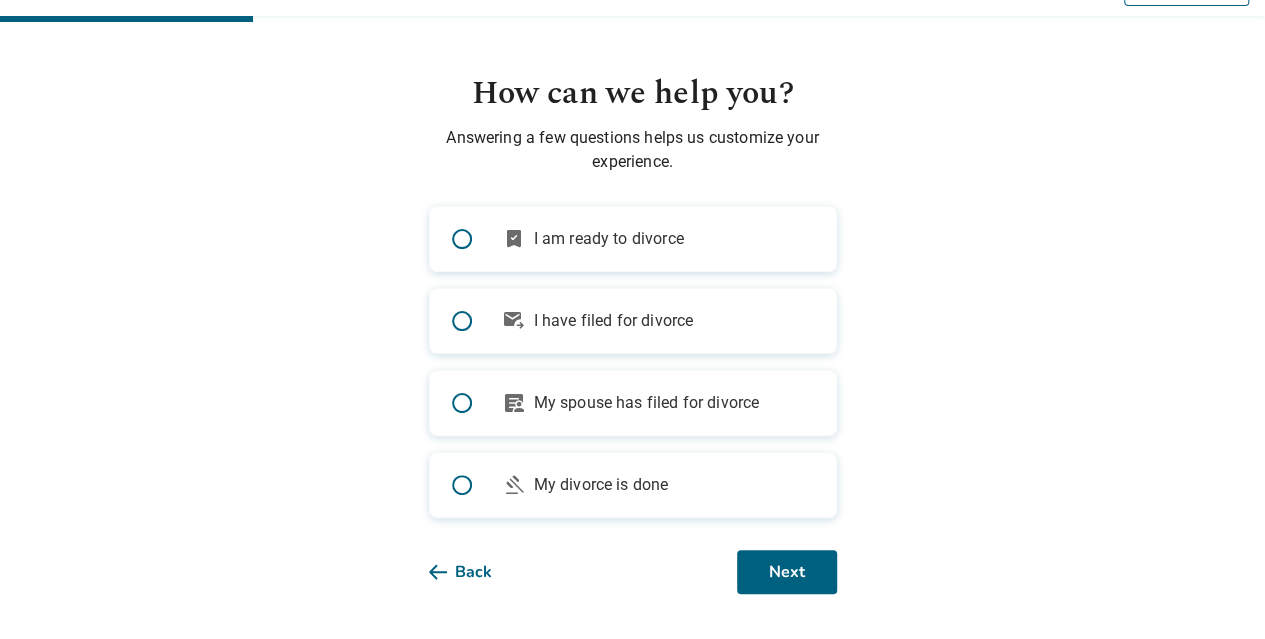 scroll, scrollTop: 0, scrollLeft: 0, axis: both 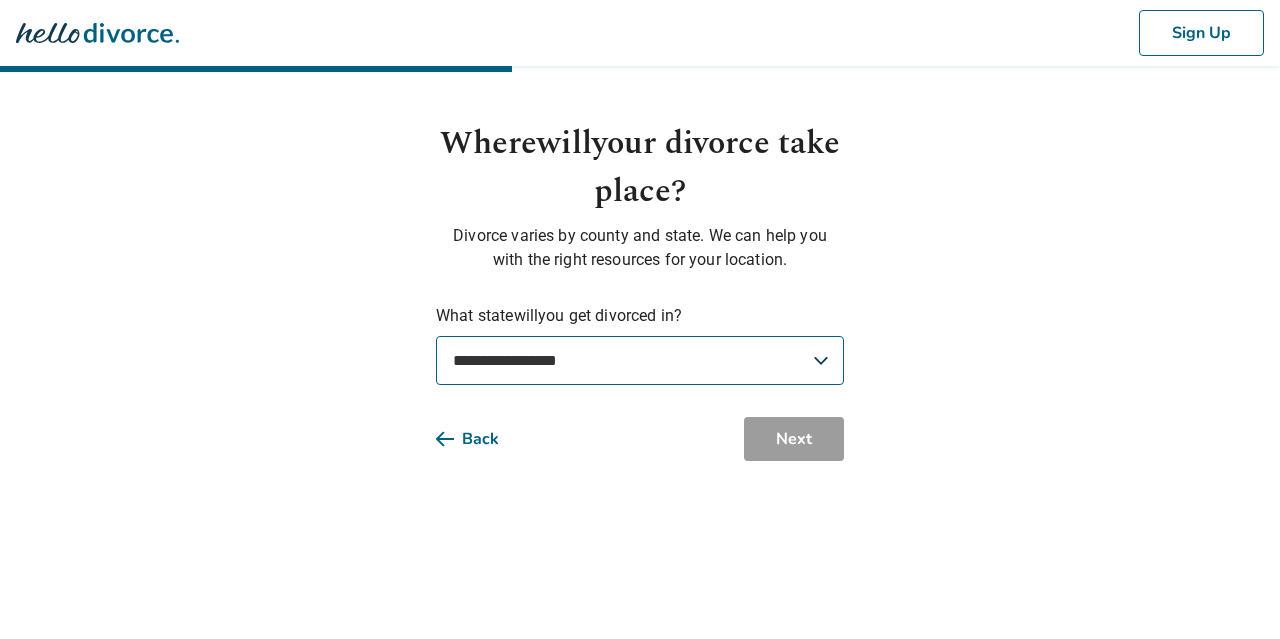 click on "**********" at bounding box center [640, 360] 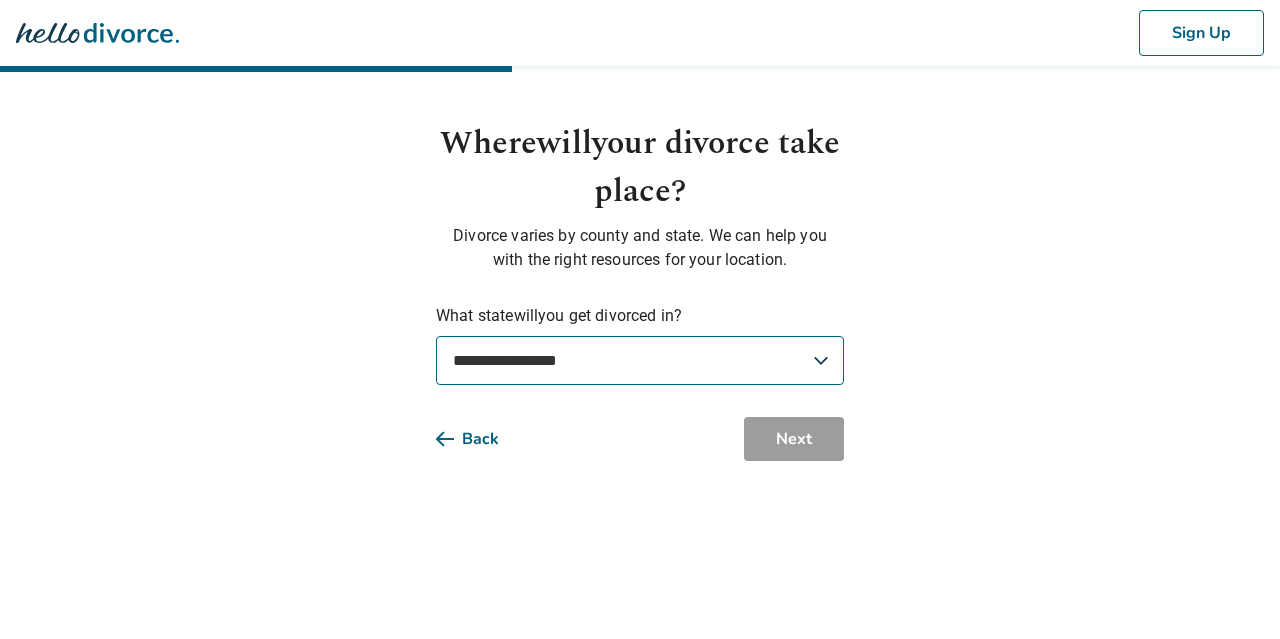 select on "**" 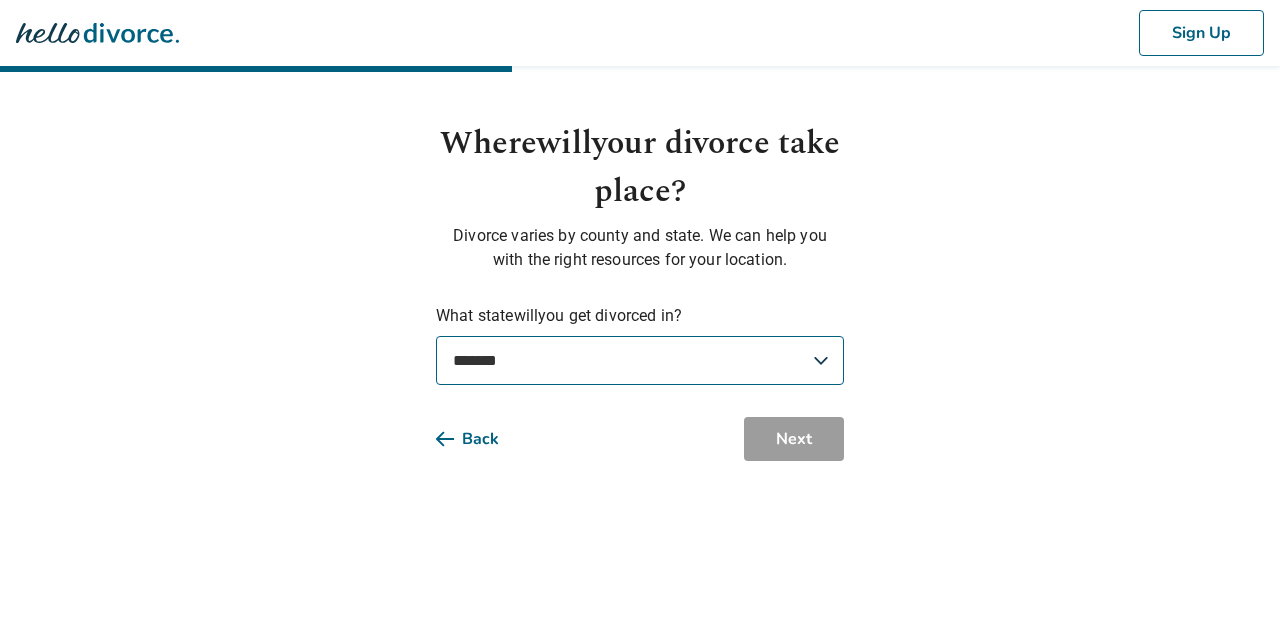 click on "**********" at bounding box center [640, 360] 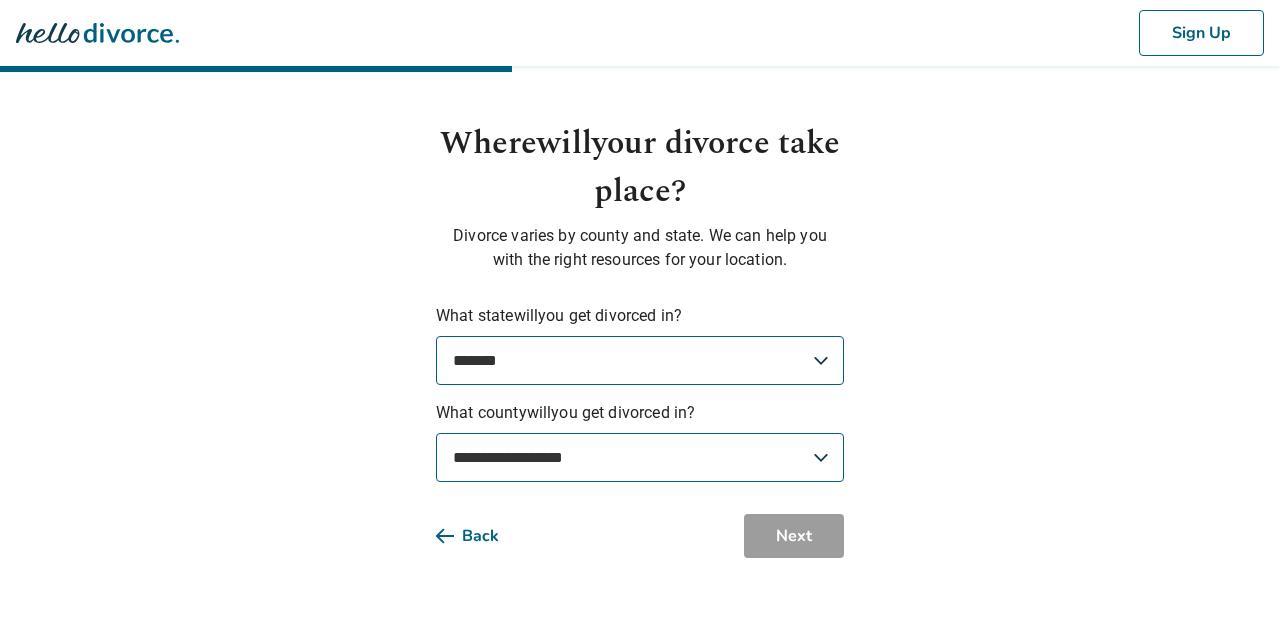 click on "**********" at bounding box center [640, 457] 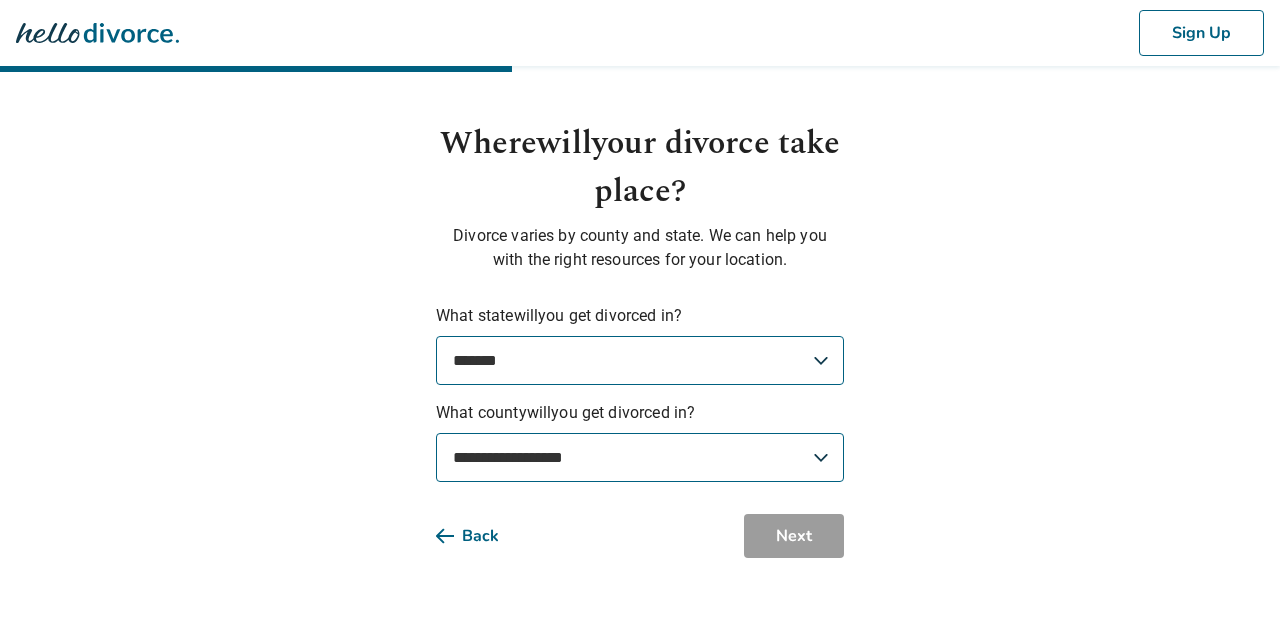 select on "**********" 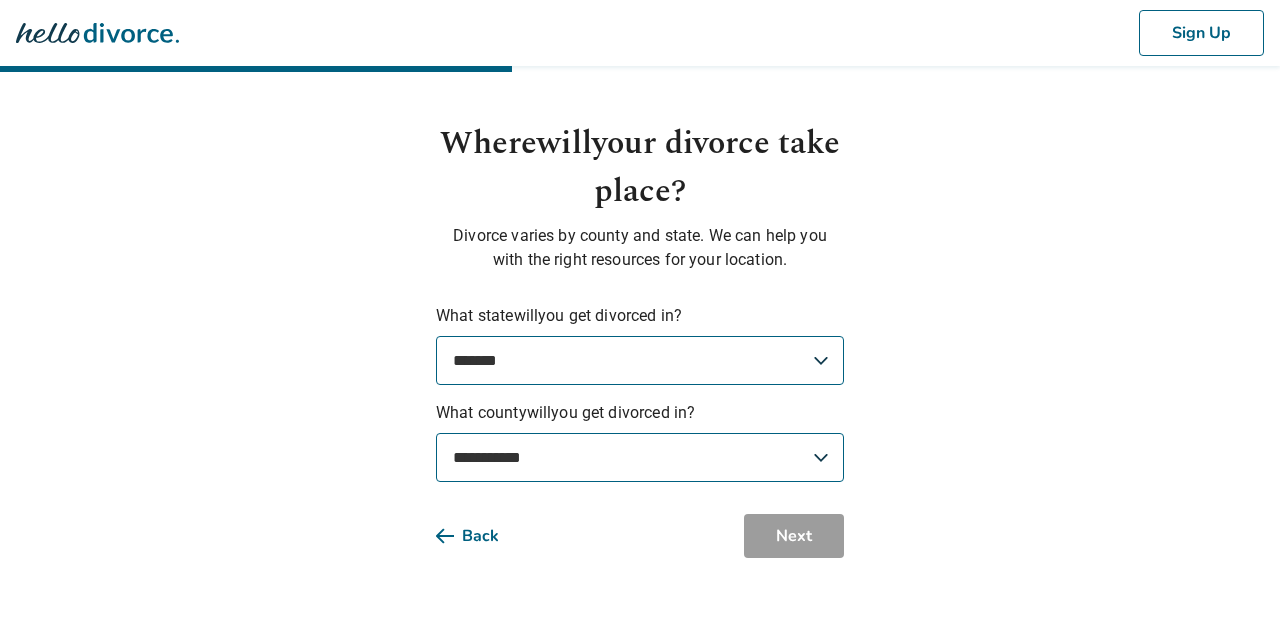 click on "**********" at bounding box center [640, 457] 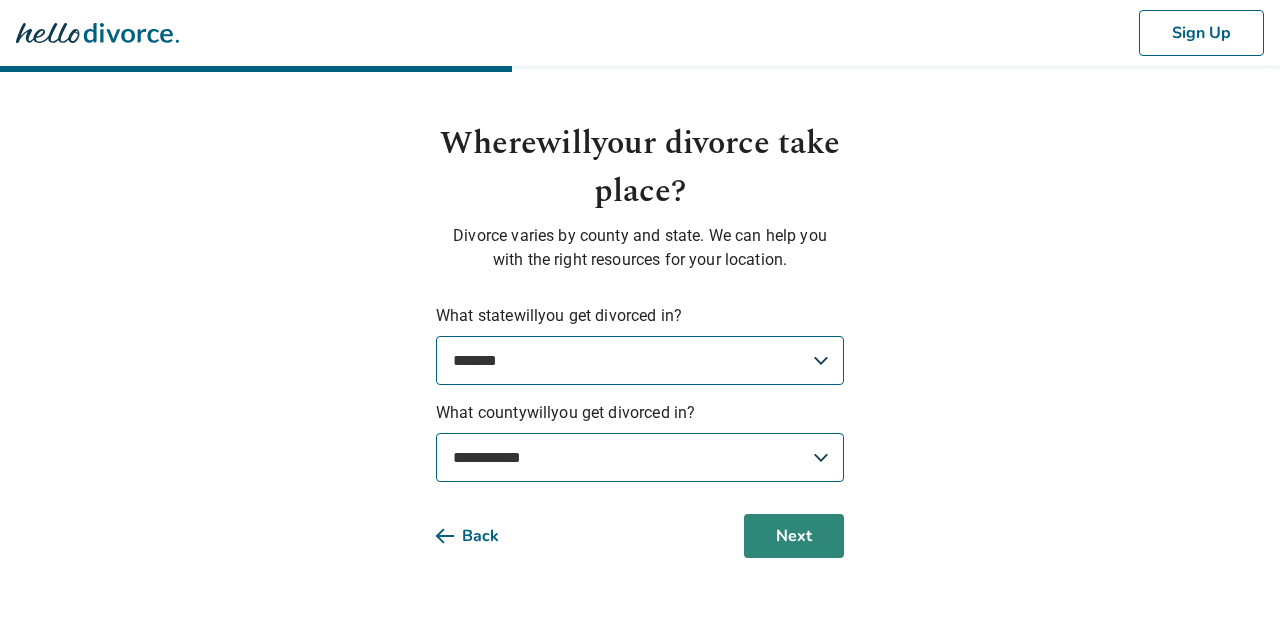 click on "Next" at bounding box center (794, 536) 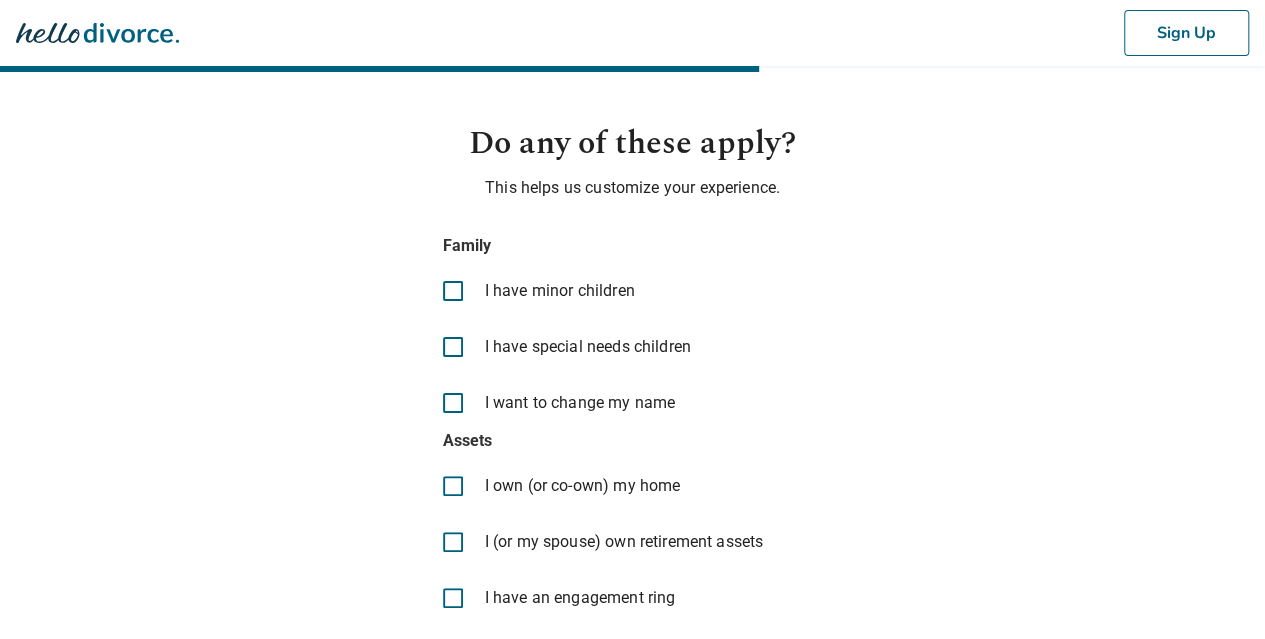 click on "I have minor children" at bounding box center (560, 291) 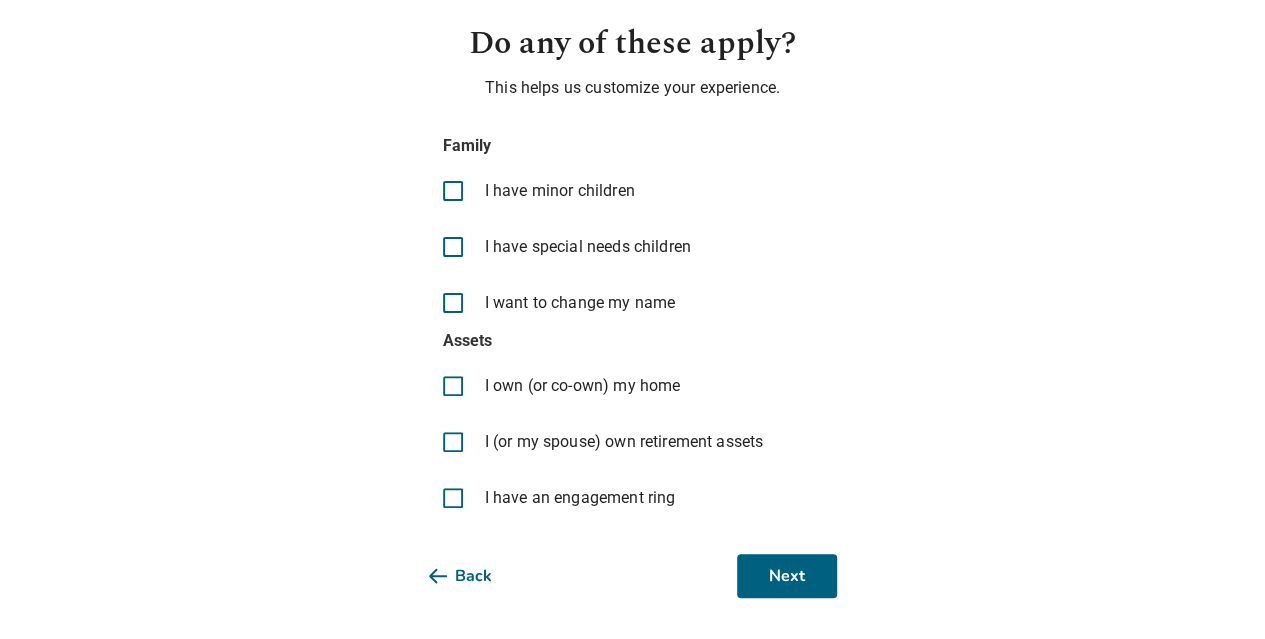 scroll, scrollTop: 106, scrollLeft: 0, axis: vertical 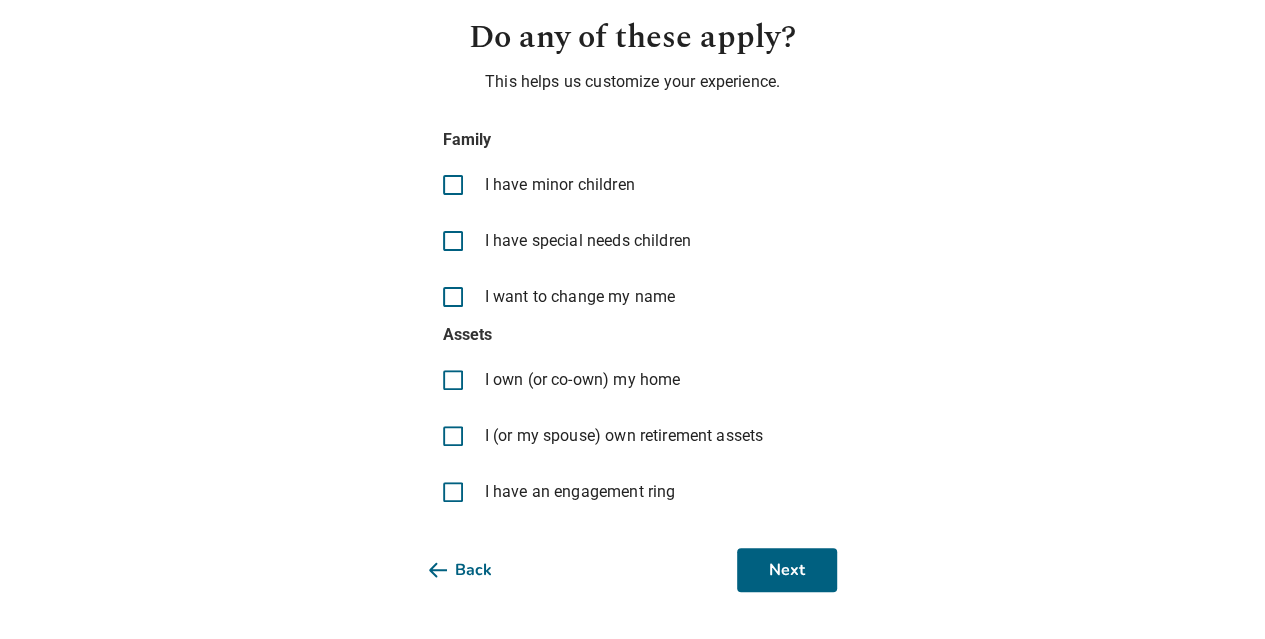 click at bounding box center (453, 380) 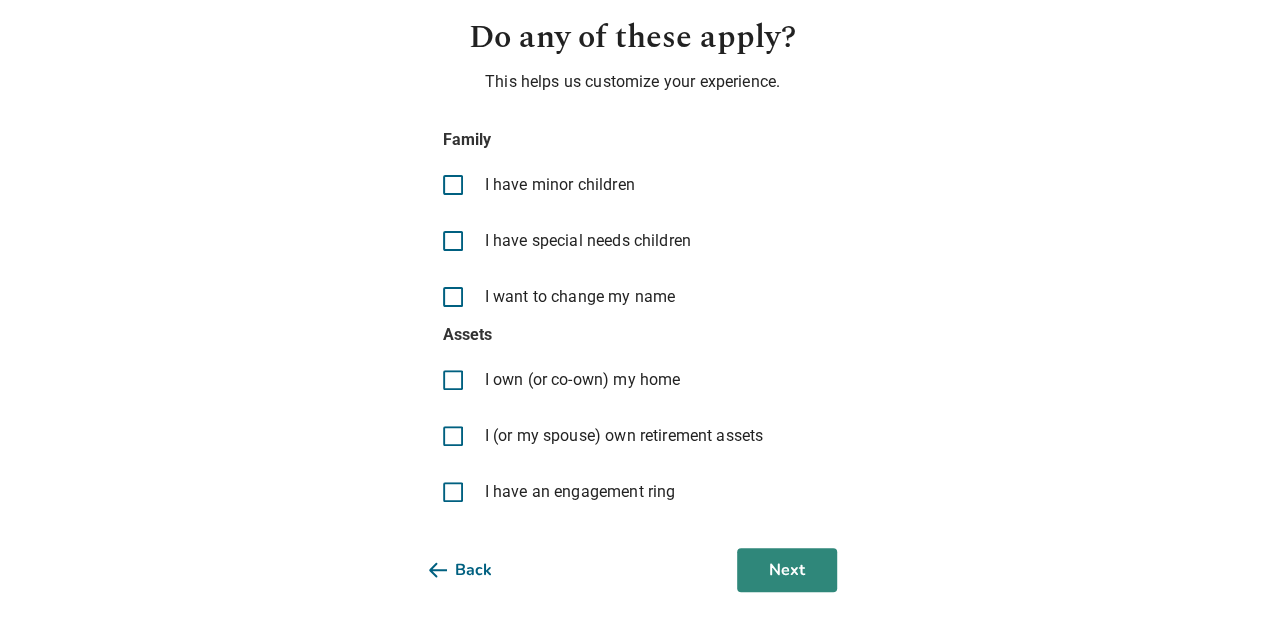click on "Next" at bounding box center (787, 570) 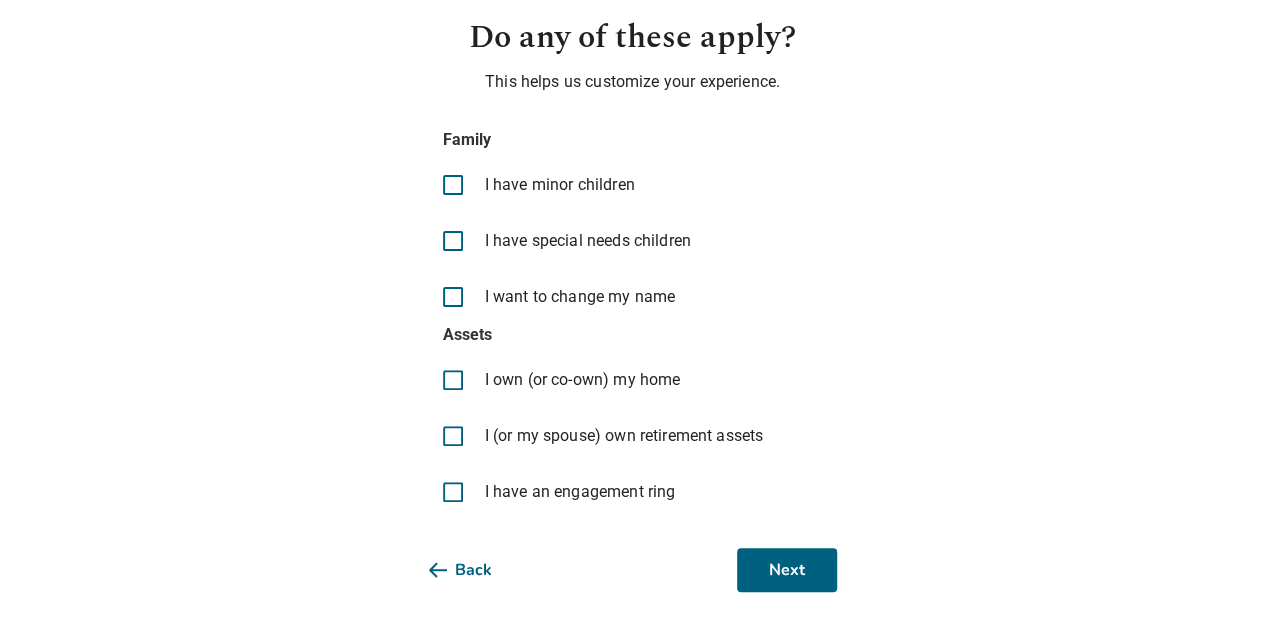 scroll, scrollTop: 0, scrollLeft: 0, axis: both 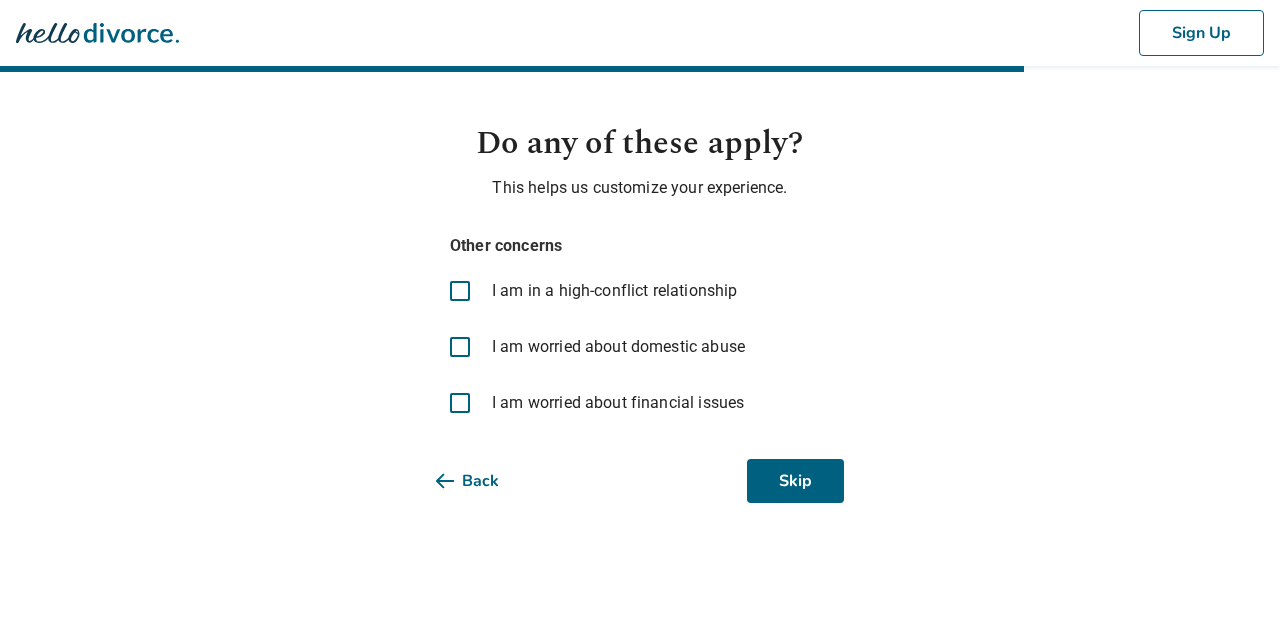 click at bounding box center (460, 291) 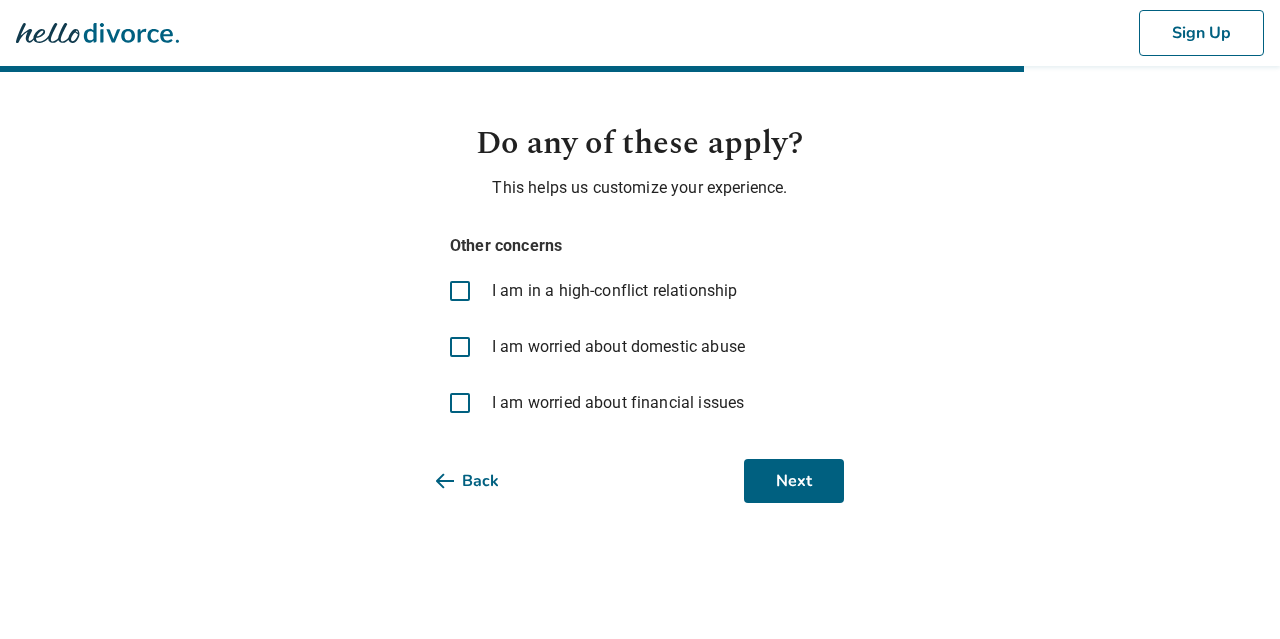 click at bounding box center (460, 347) 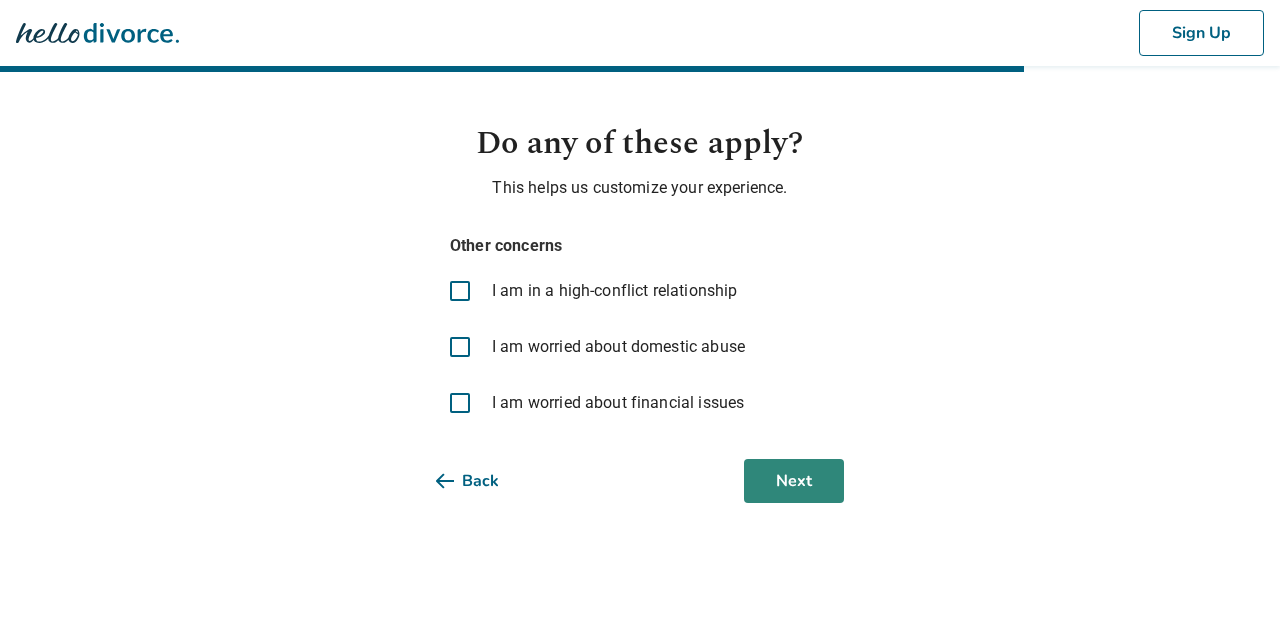 click on "Next" at bounding box center [794, 481] 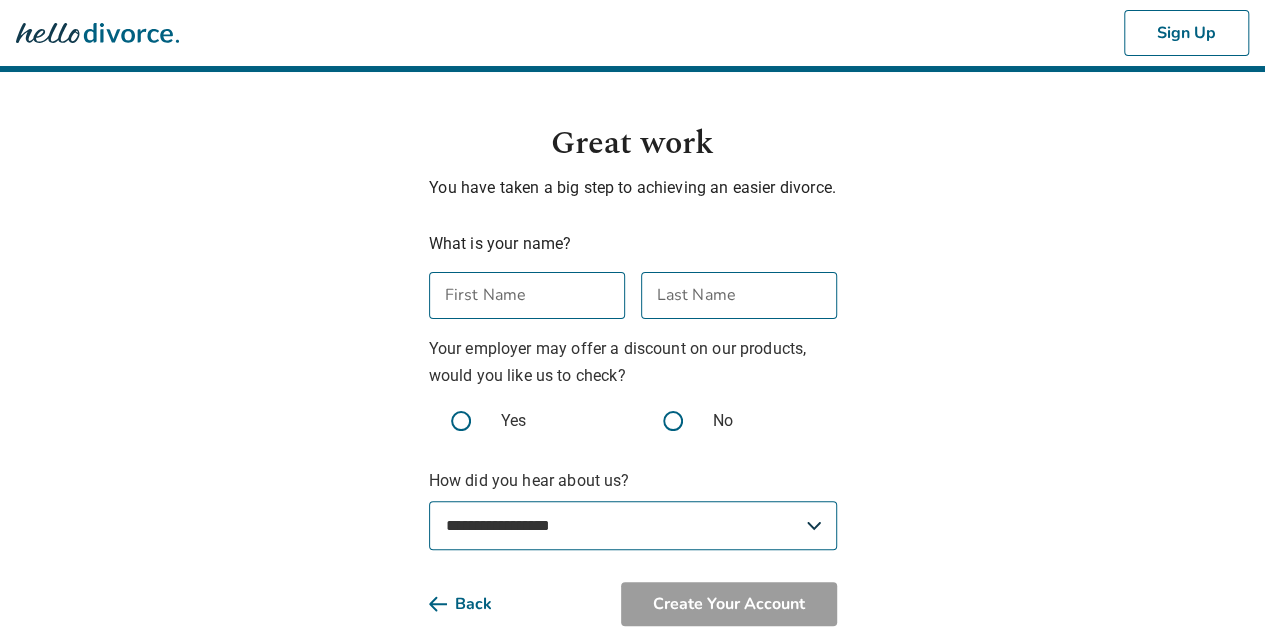 click on "First Name" at bounding box center (527, 295) 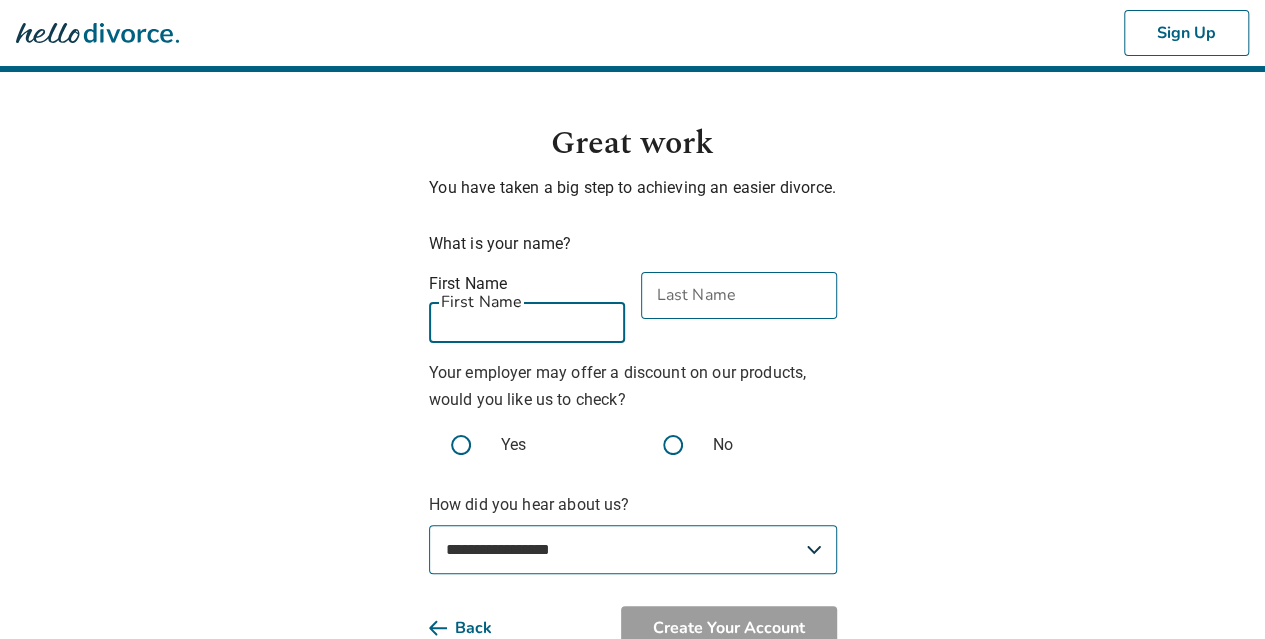 click on "First Name" at bounding box center (527, 319) 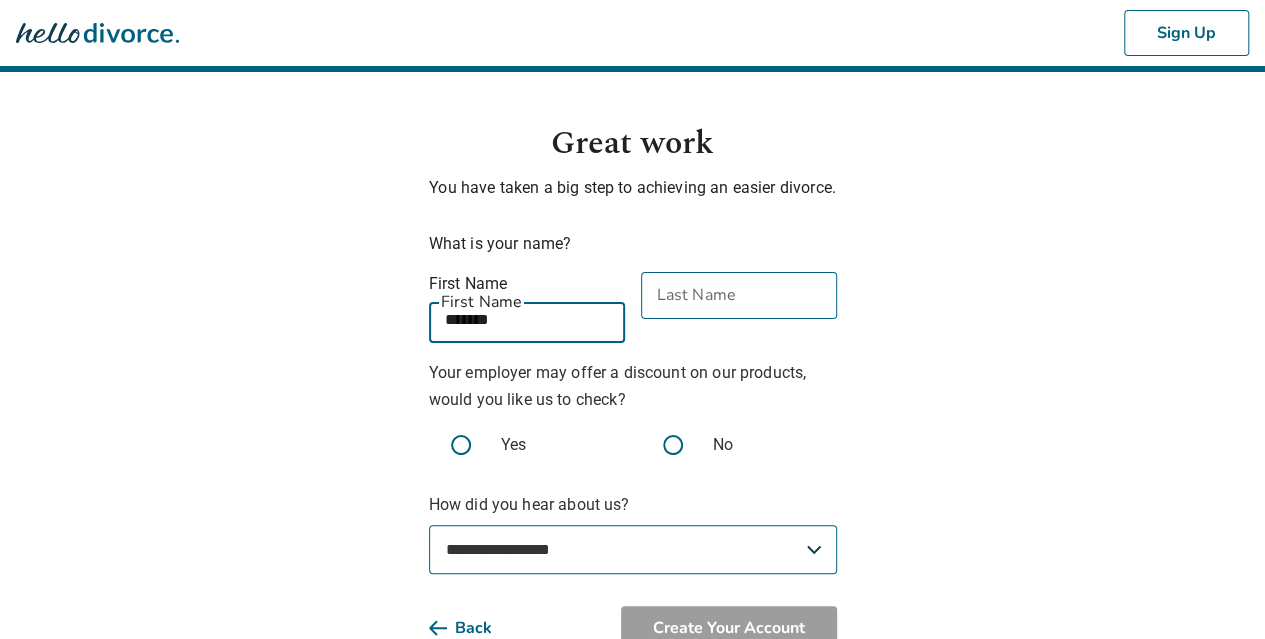 type on "*******" 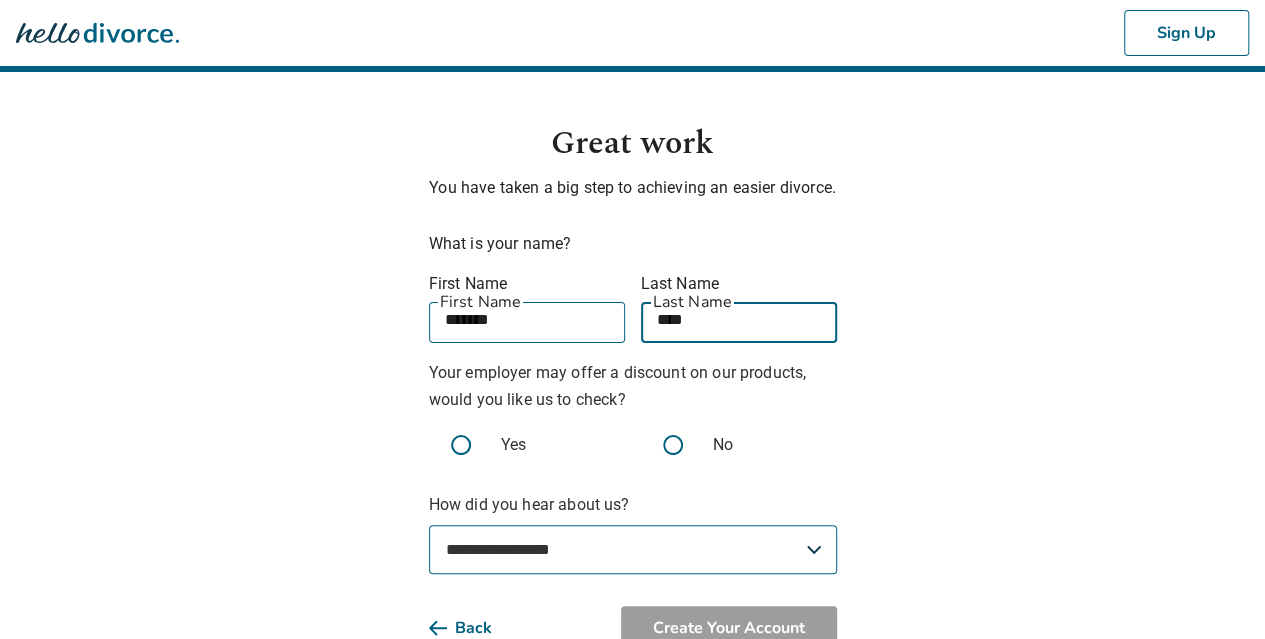 type on "****" 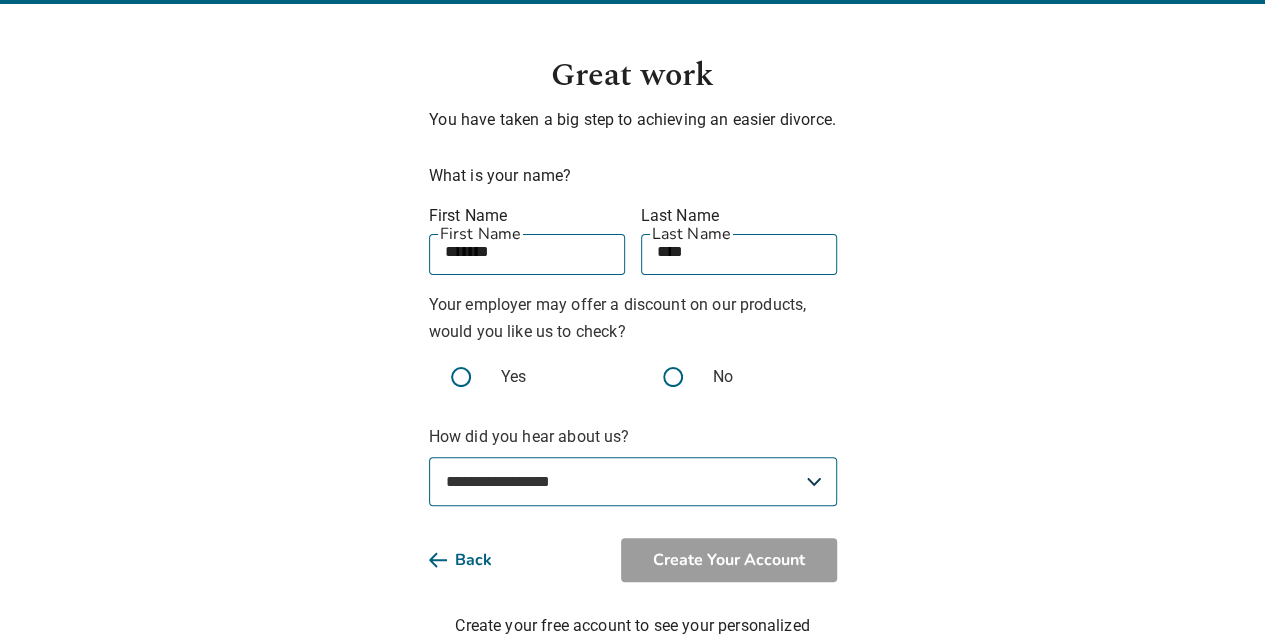 scroll, scrollTop: 100, scrollLeft: 0, axis: vertical 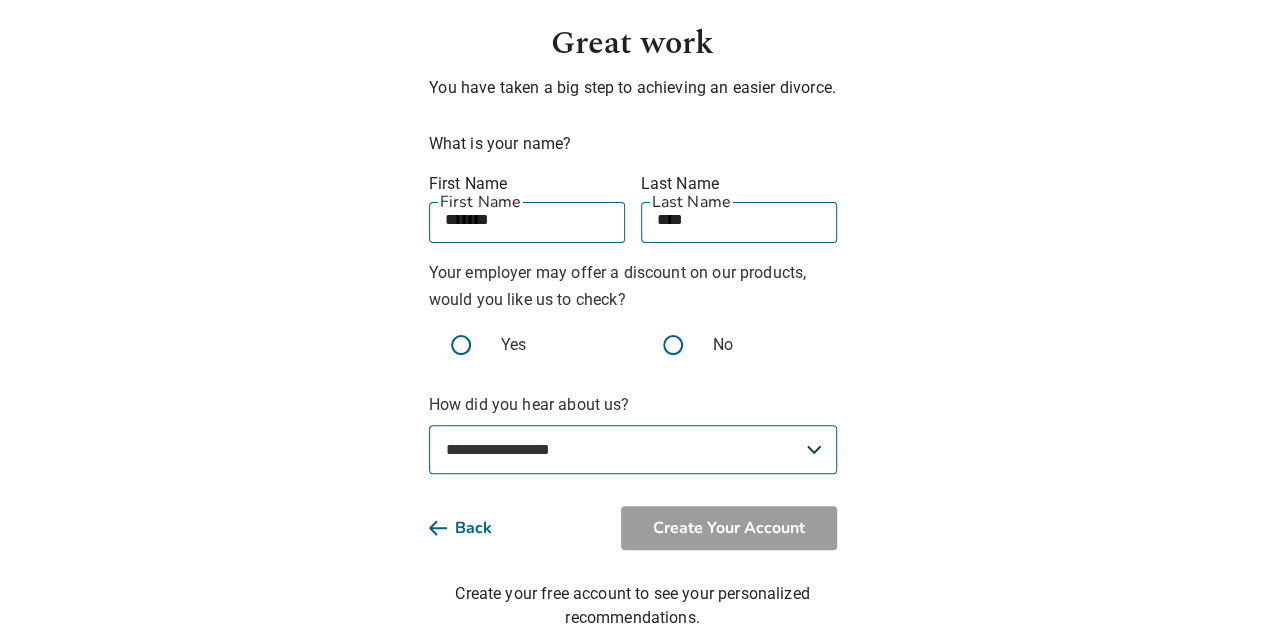 click at bounding box center [461, 345] 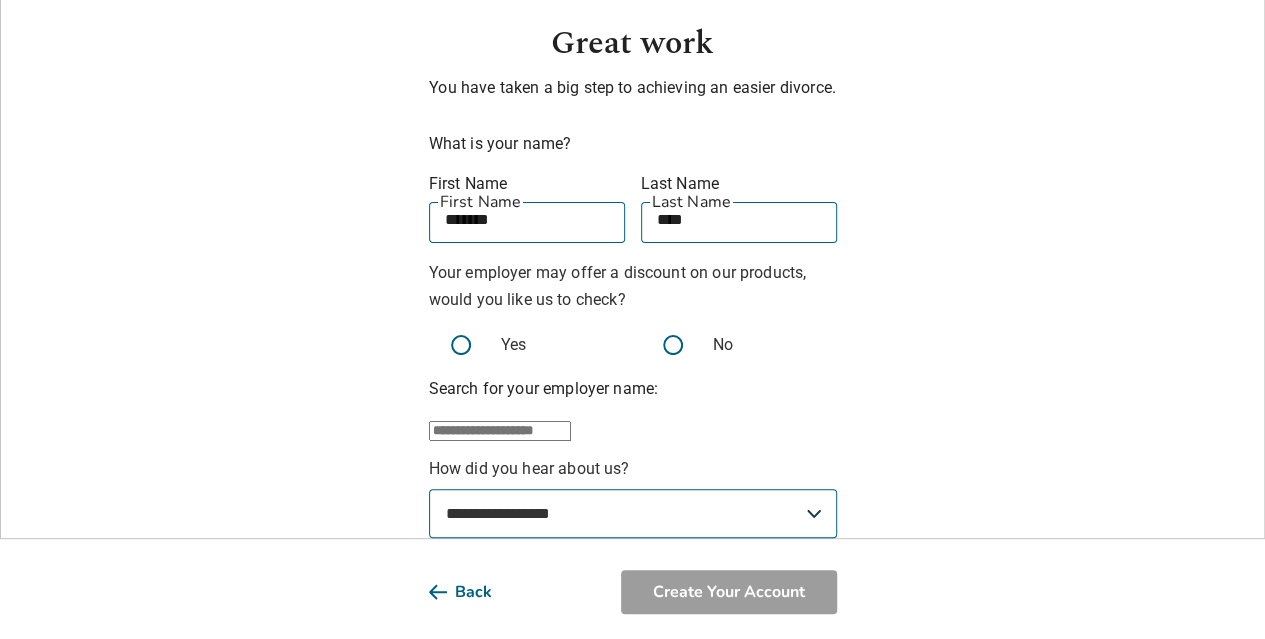 click at bounding box center (500, 431) 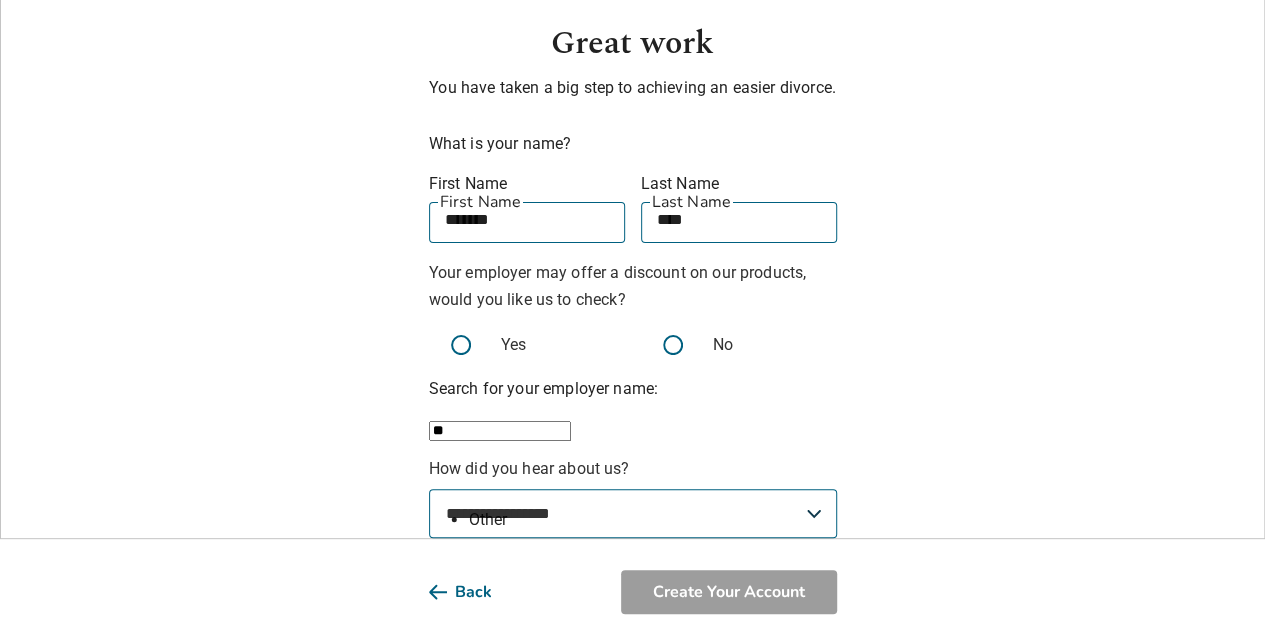 type on "*" 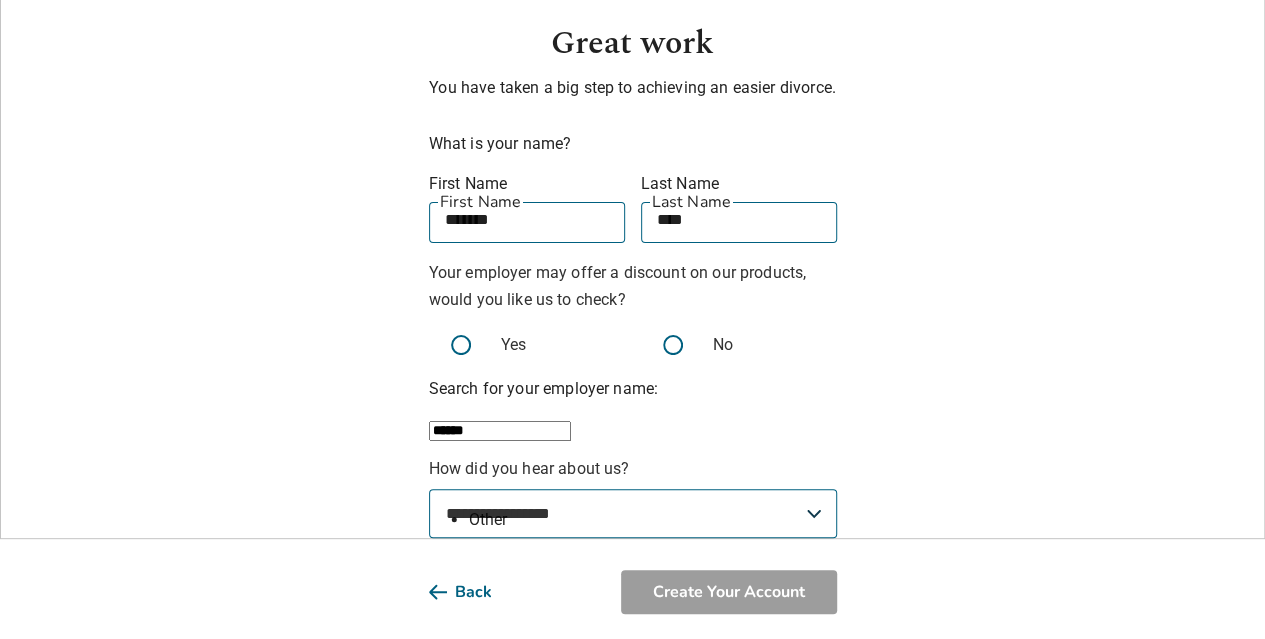 type on "******" 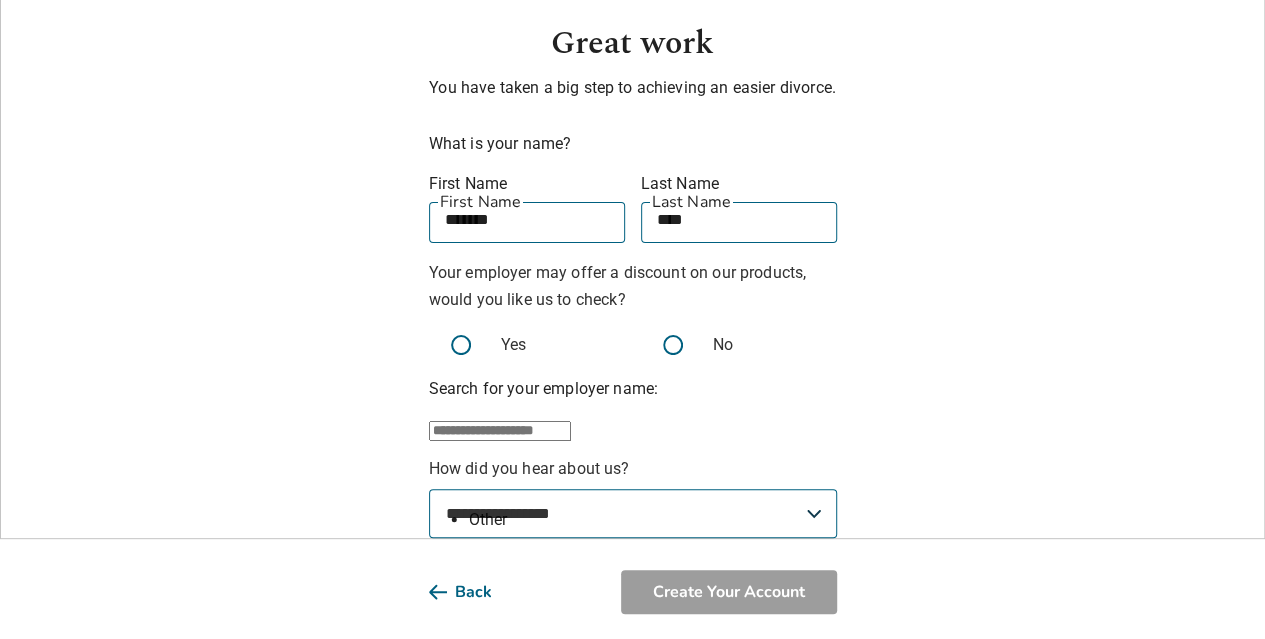 click at bounding box center (673, 345) 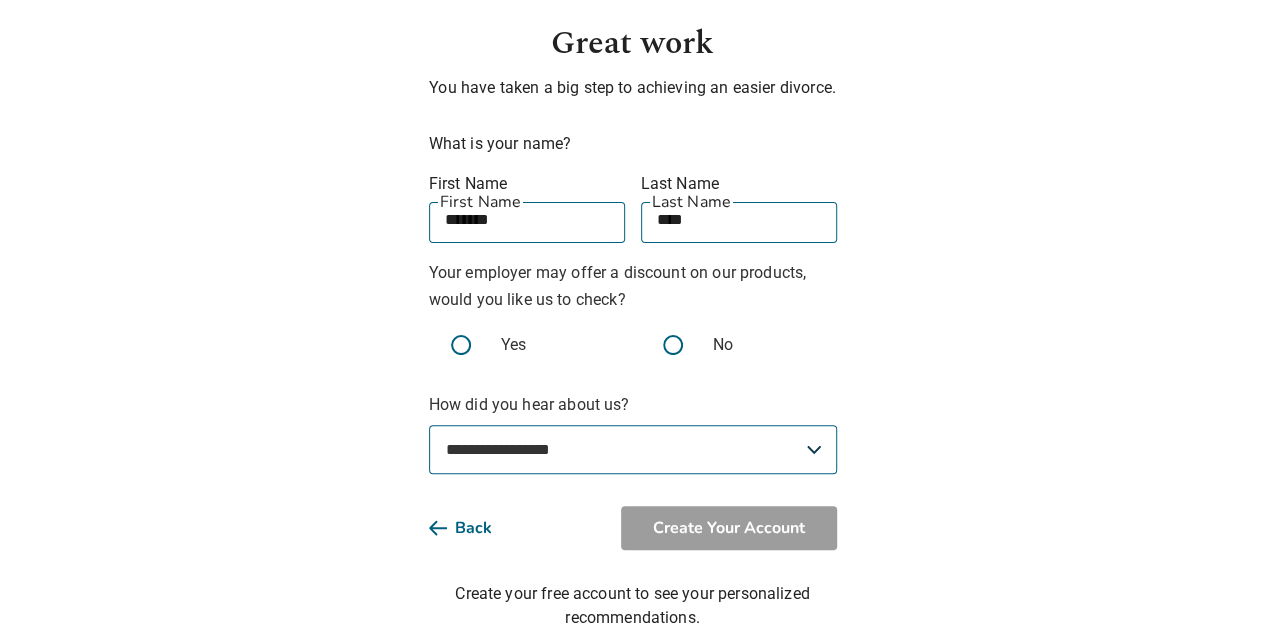 click on "**********" at bounding box center (633, 449) 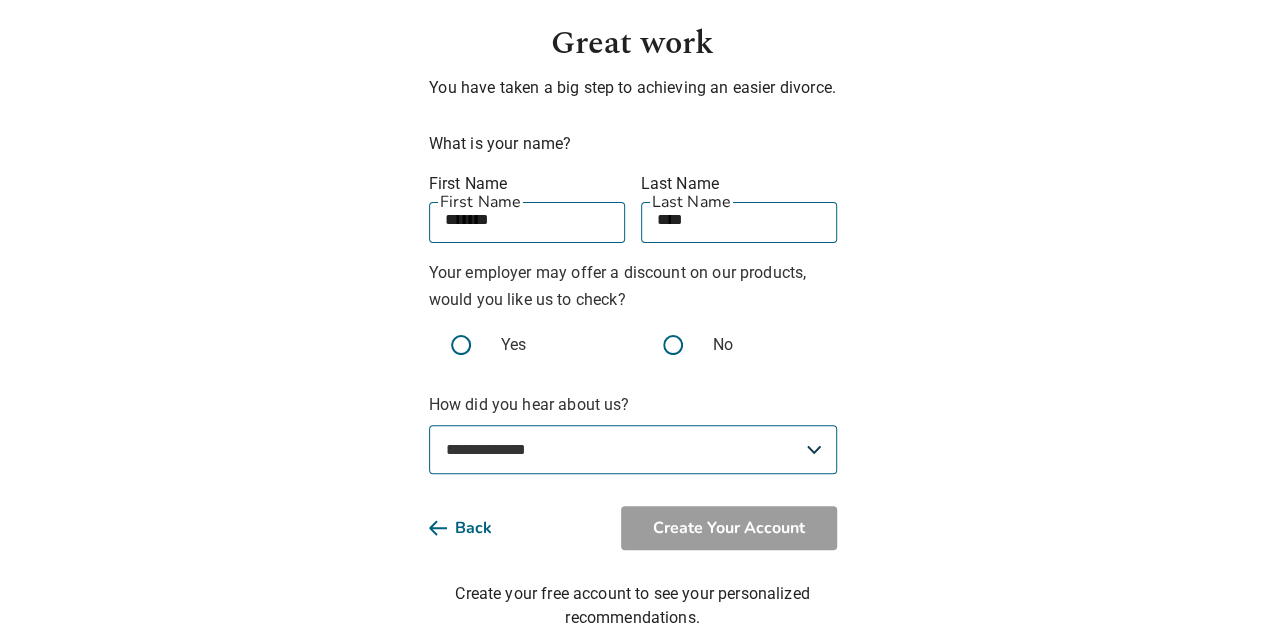 click on "**********" at bounding box center [633, 449] 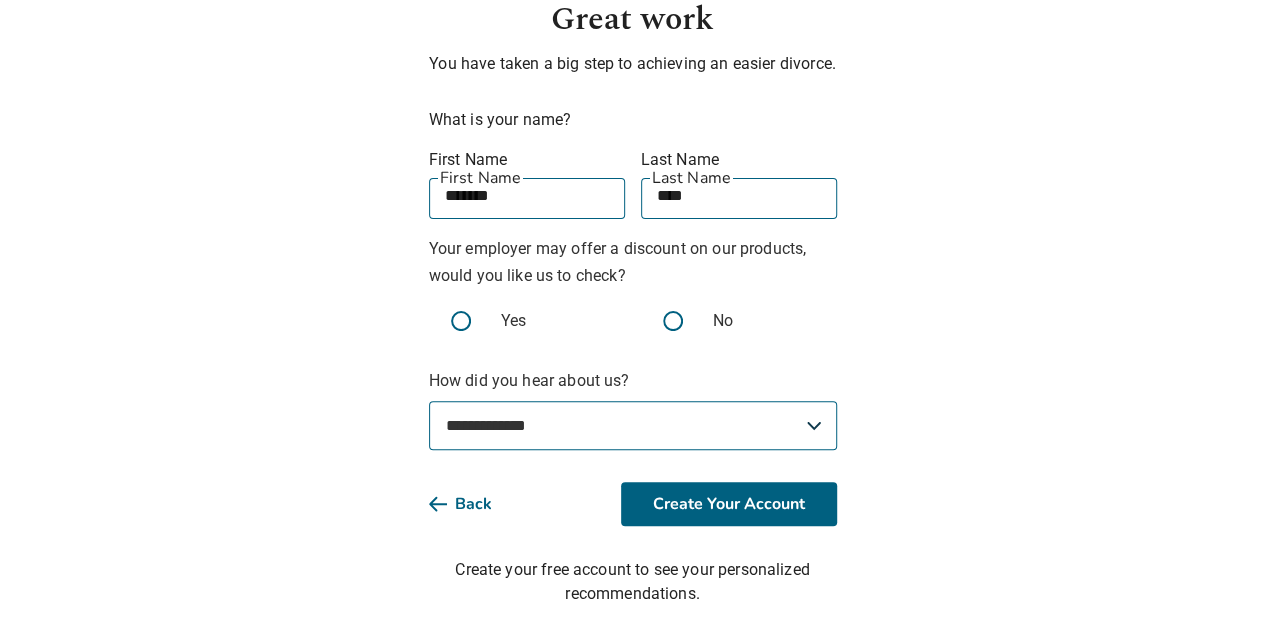 scroll, scrollTop: 138, scrollLeft: 0, axis: vertical 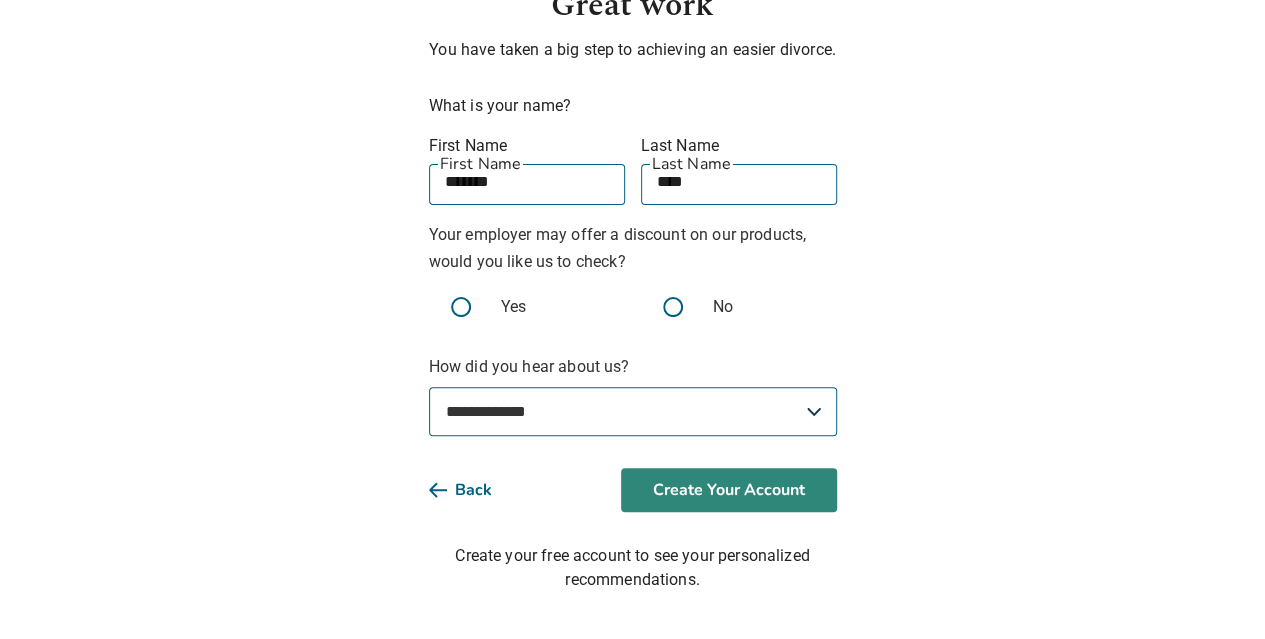 click on "Create Your Account" at bounding box center [729, 490] 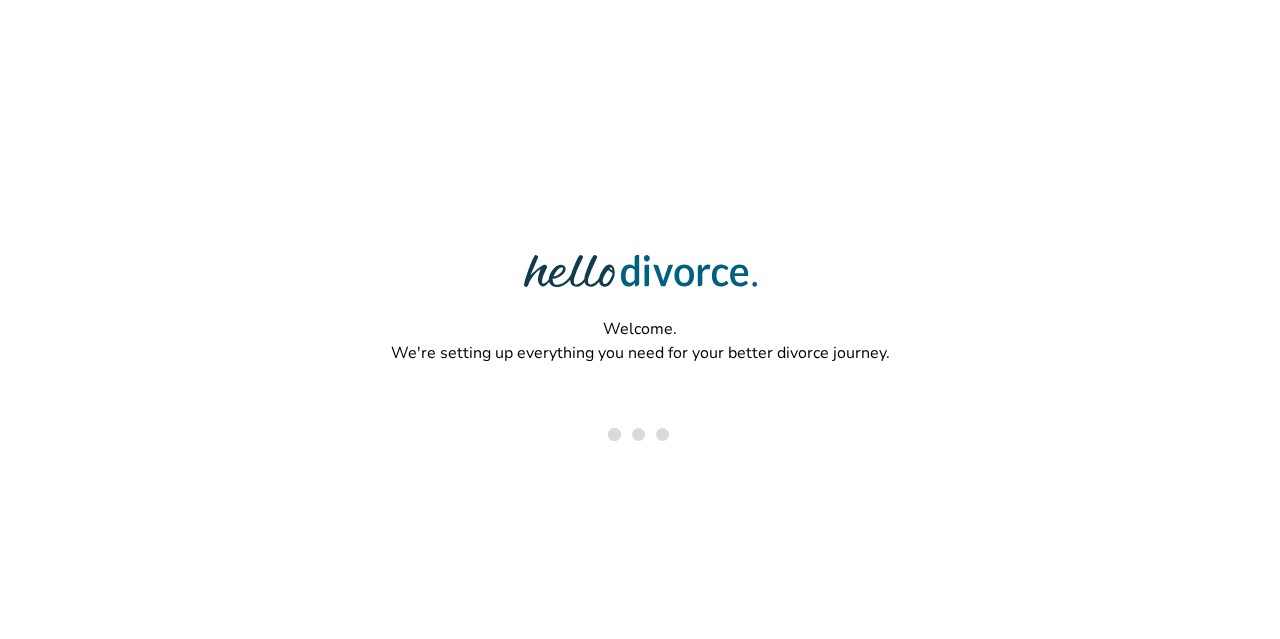 scroll, scrollTop: 0, scrollLeft: 0, axis: both 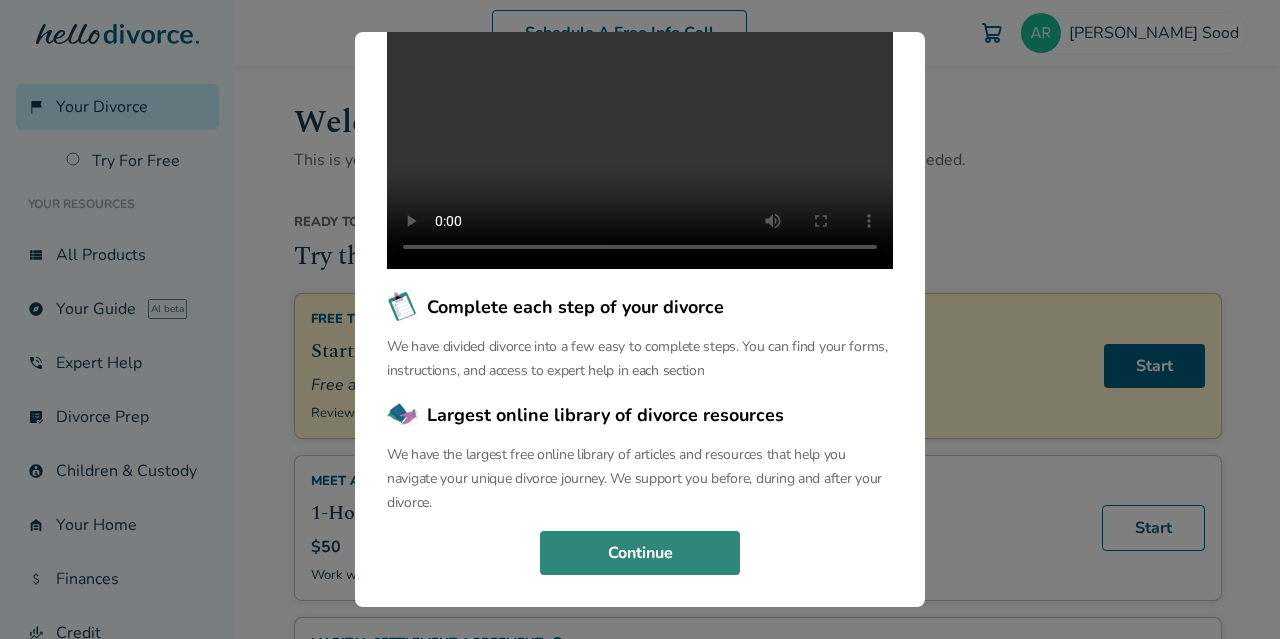 click on "Continue" at bounding box center [640, 553] 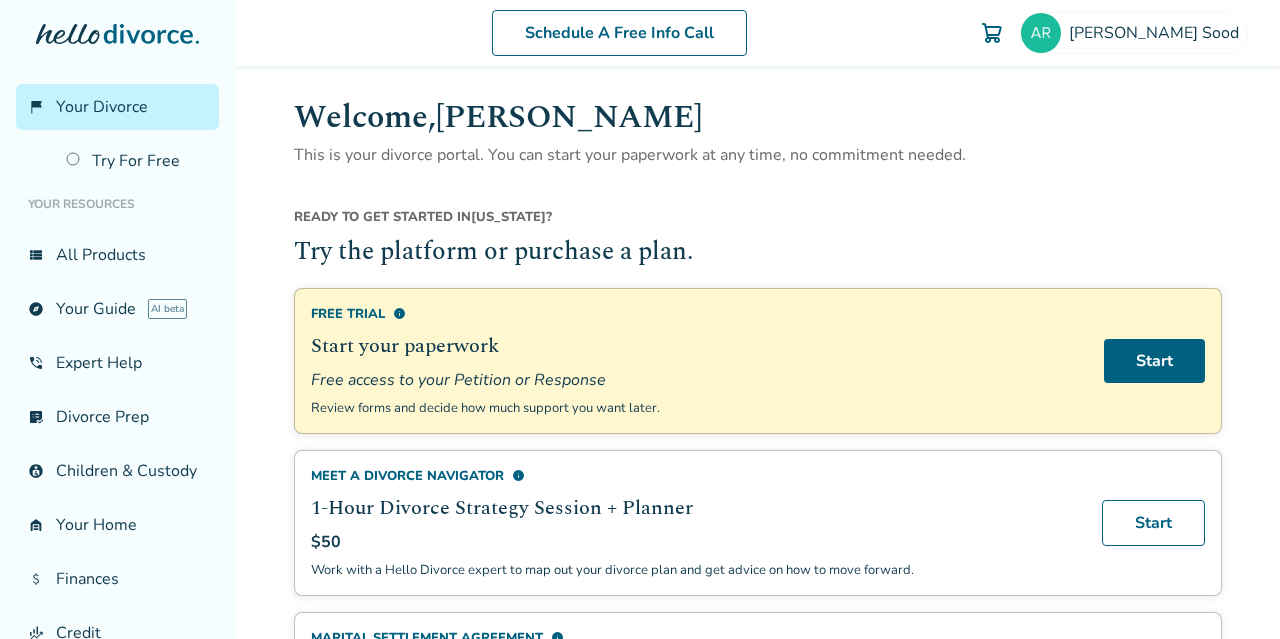 scroll, scrollTop: 0, scrollLeft: 0, axis: both 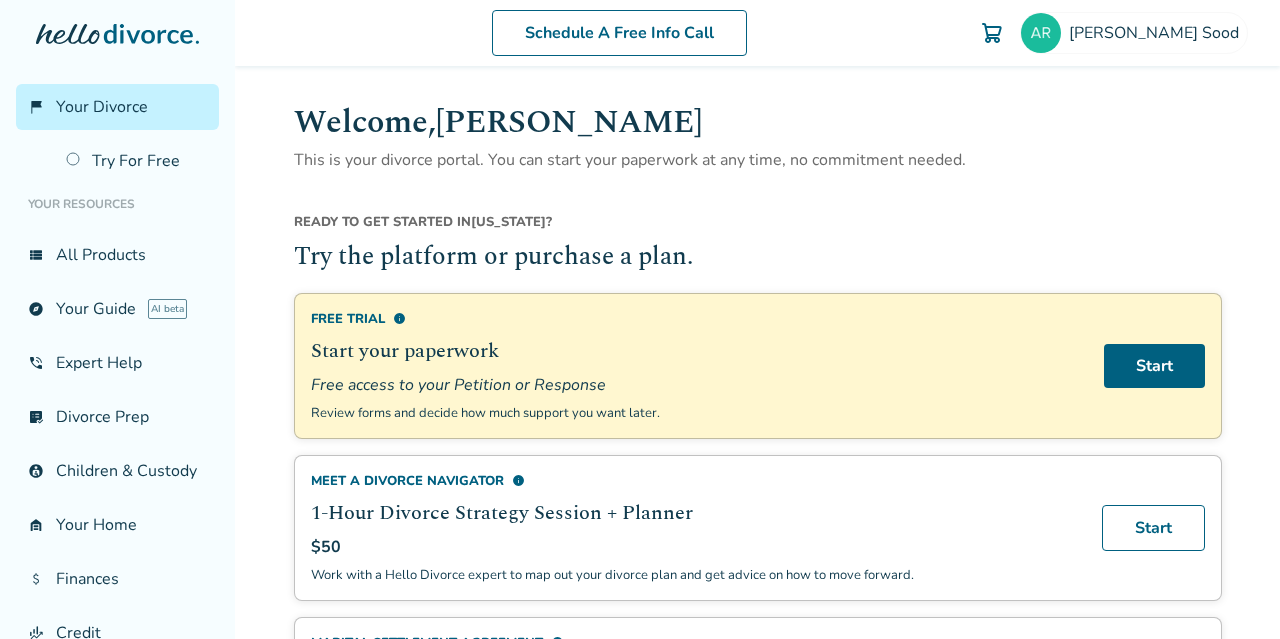 click on "info" at bounding box center [399, 318] 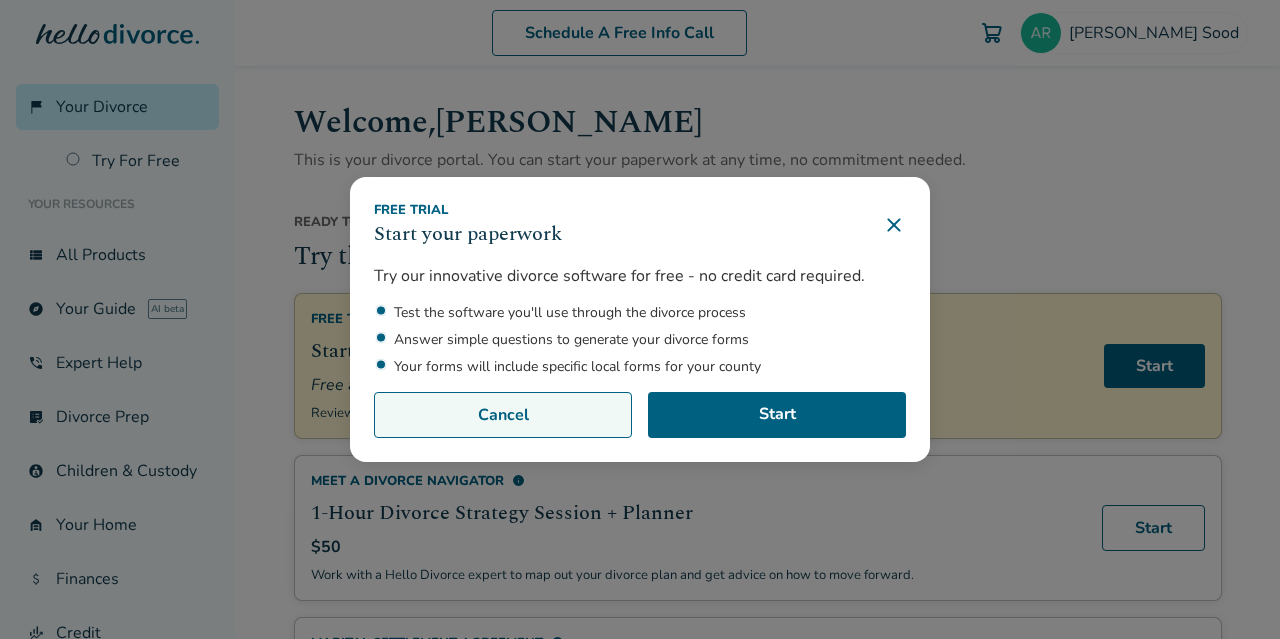 click on "Cancel" at bounding box center (503, 415) 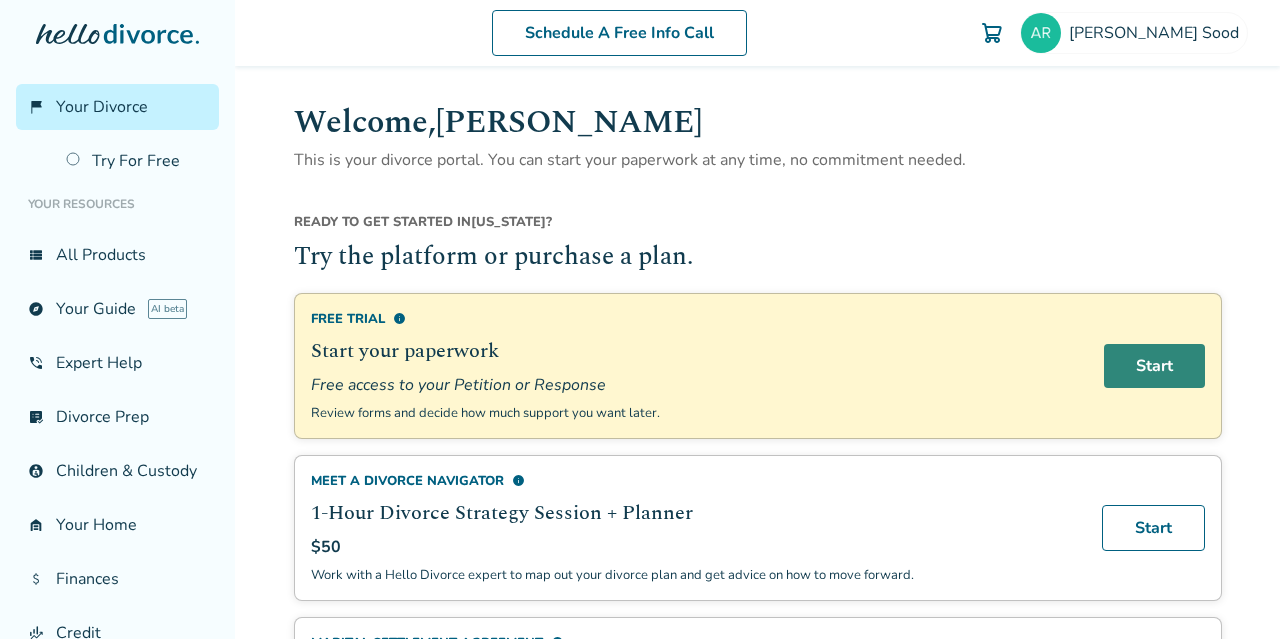 click on "Start" at bounding box center [1154, 366] 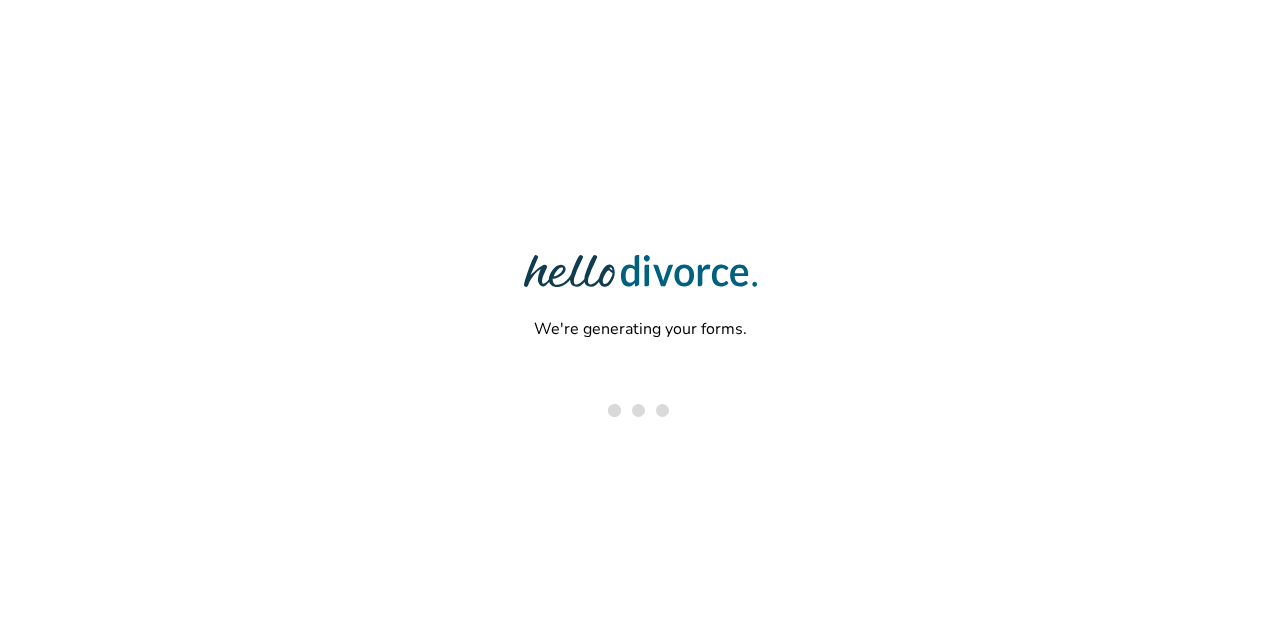 scroll, scrollTop: 0, scrollLeft: 0, axis: both 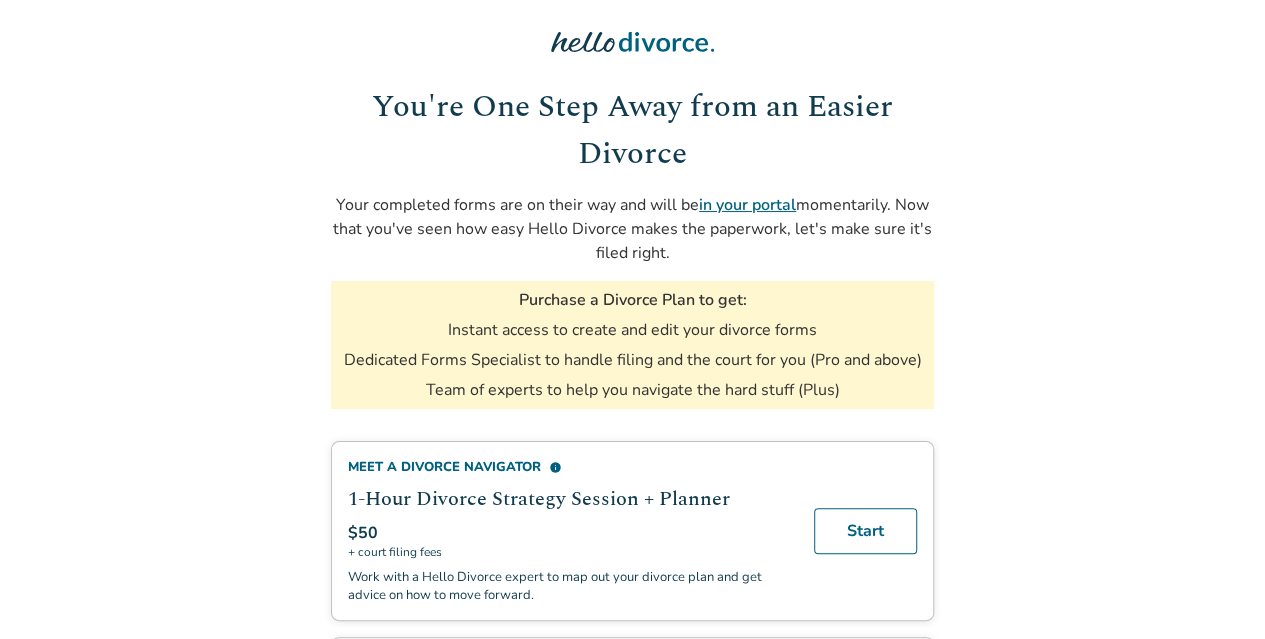 click on "in your portal" at bounding box center (747, 205) 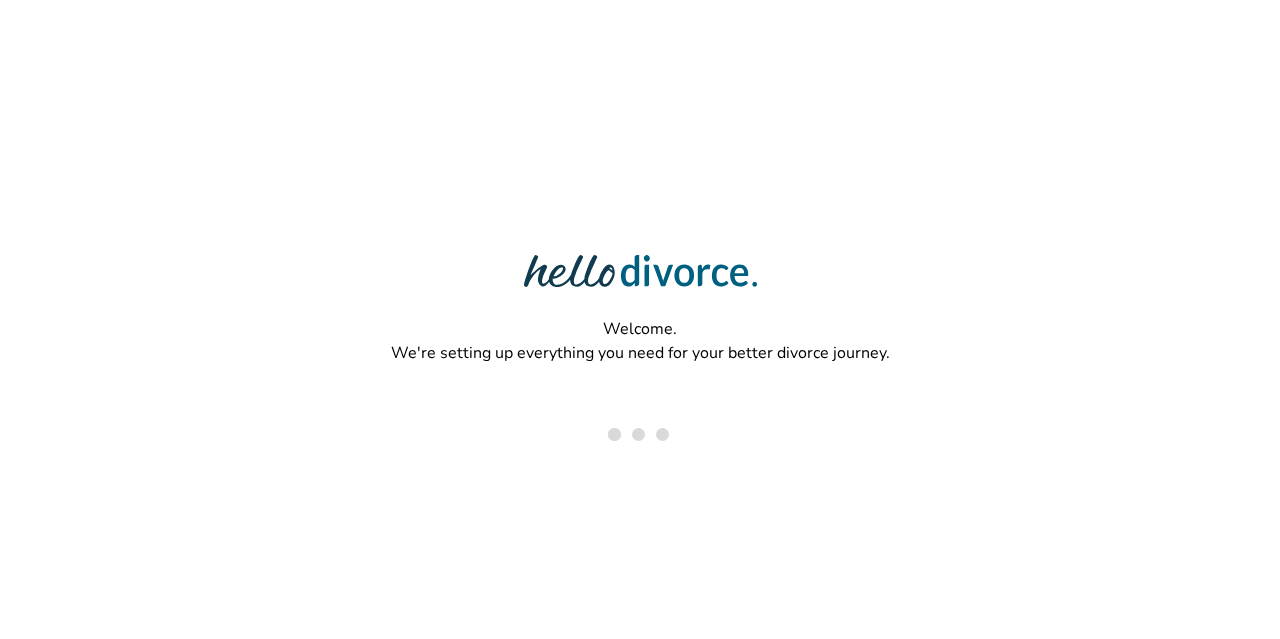 scroll, scrollTop: 0, scrollLeft: 0, axis: both 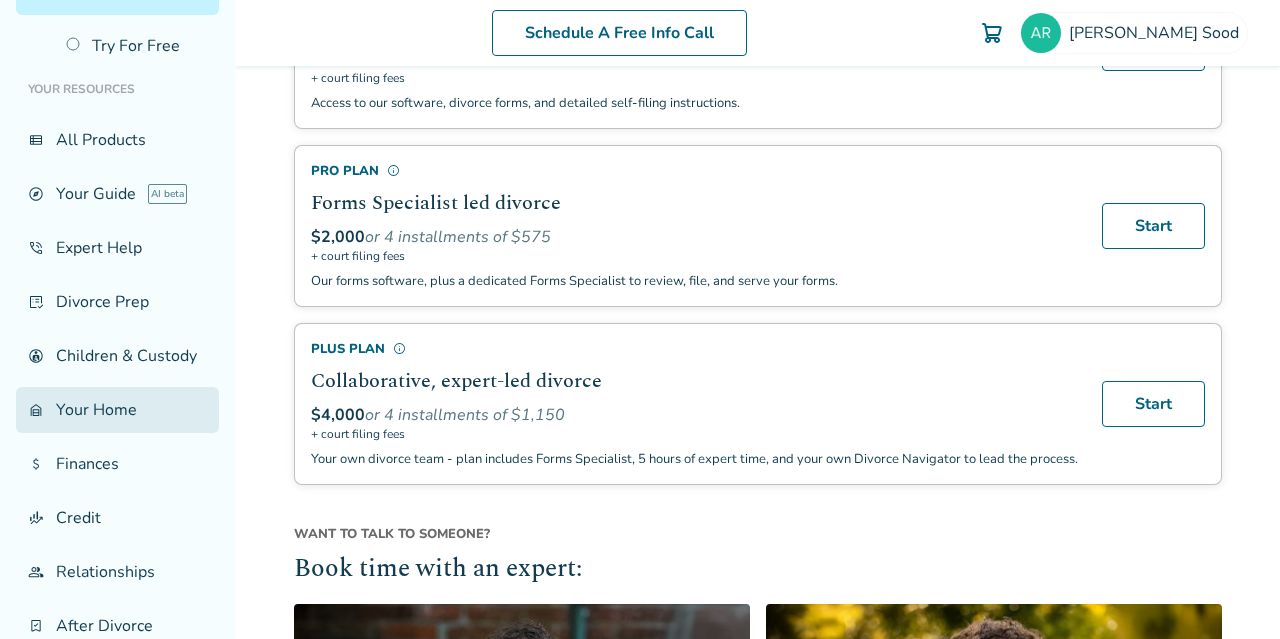 click on "garage_home Your Home" at bounding box center [117, 410] 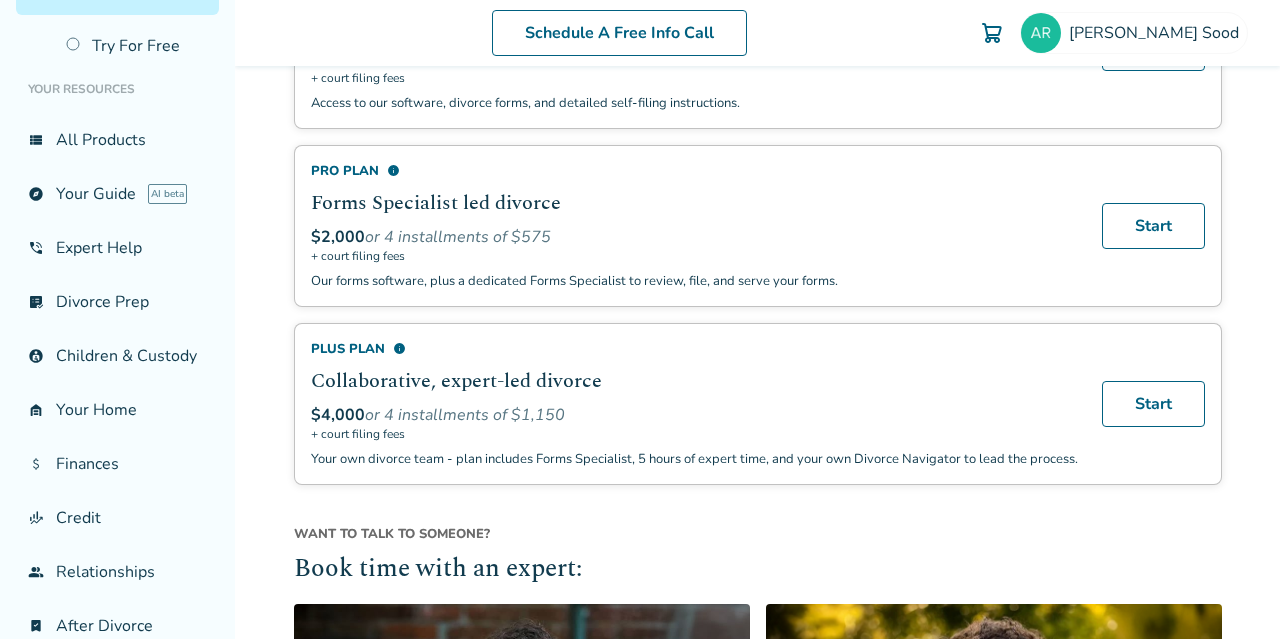 scroll, scrollTop: 98, scrollLeft: 0, axis: vertical 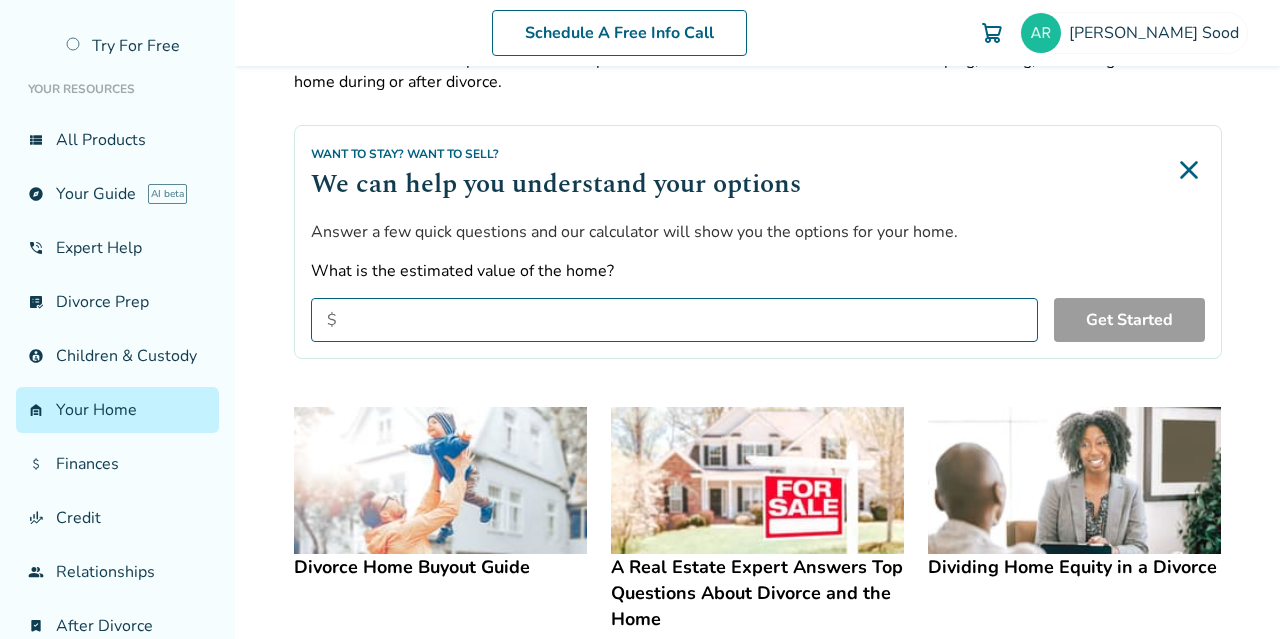 click on "What is the estimated value of the home?" at bounding box center (674, 320) 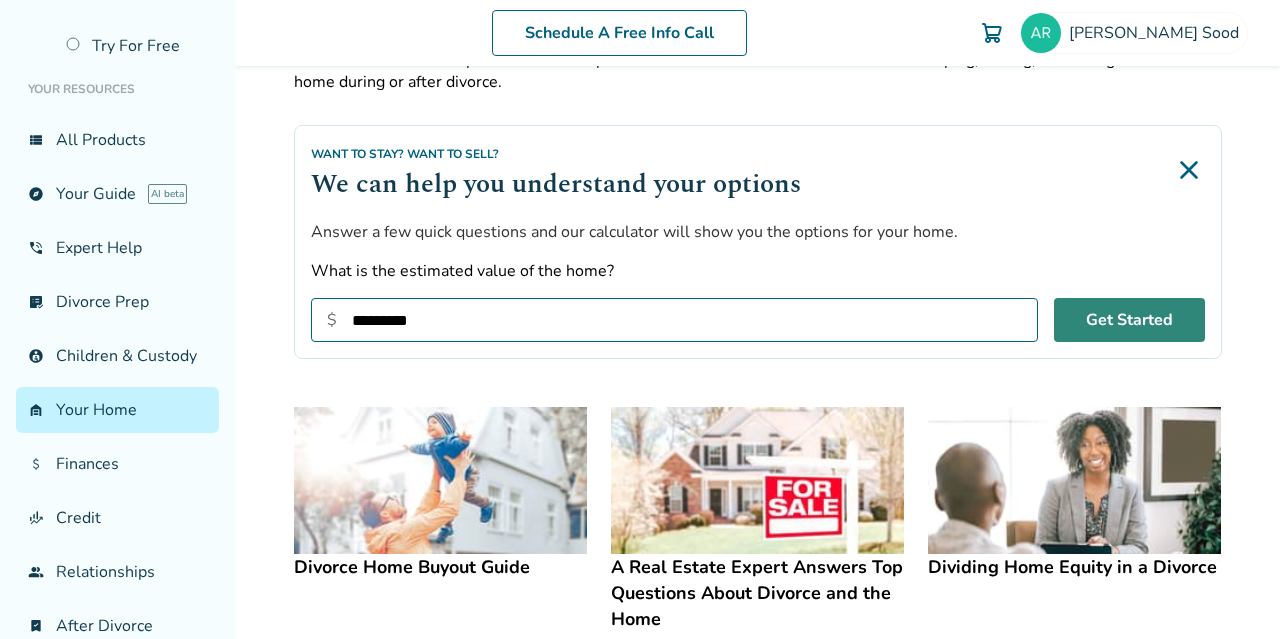 type on "*********" 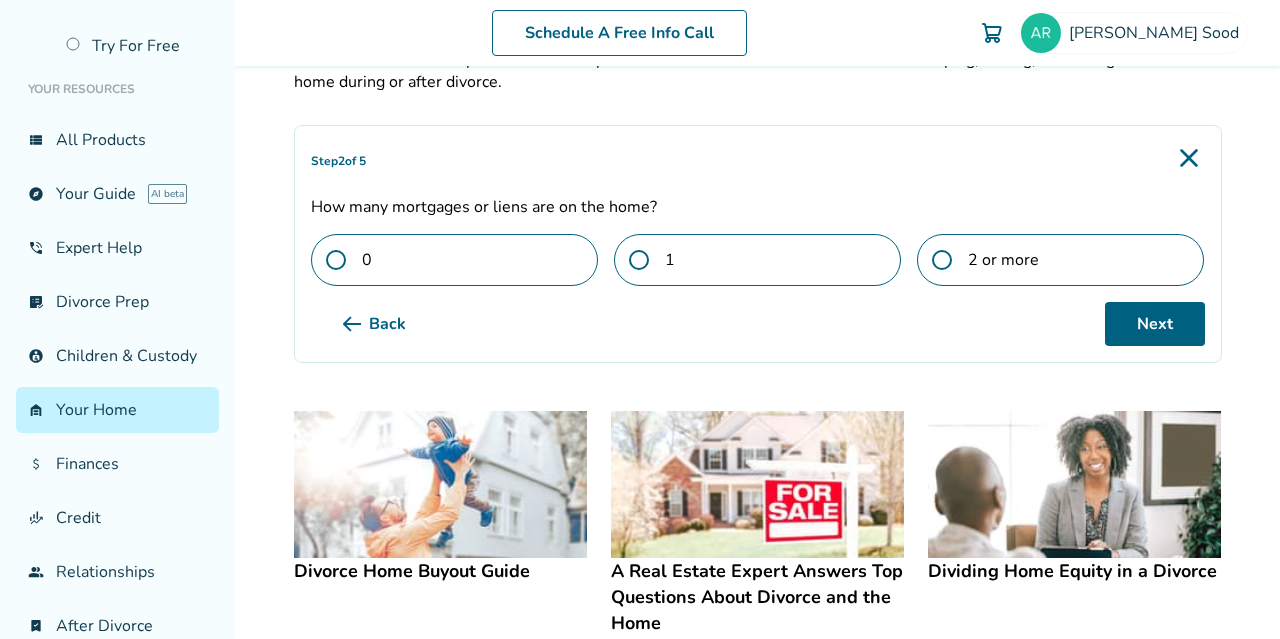 click at bounding box center [647, 260] 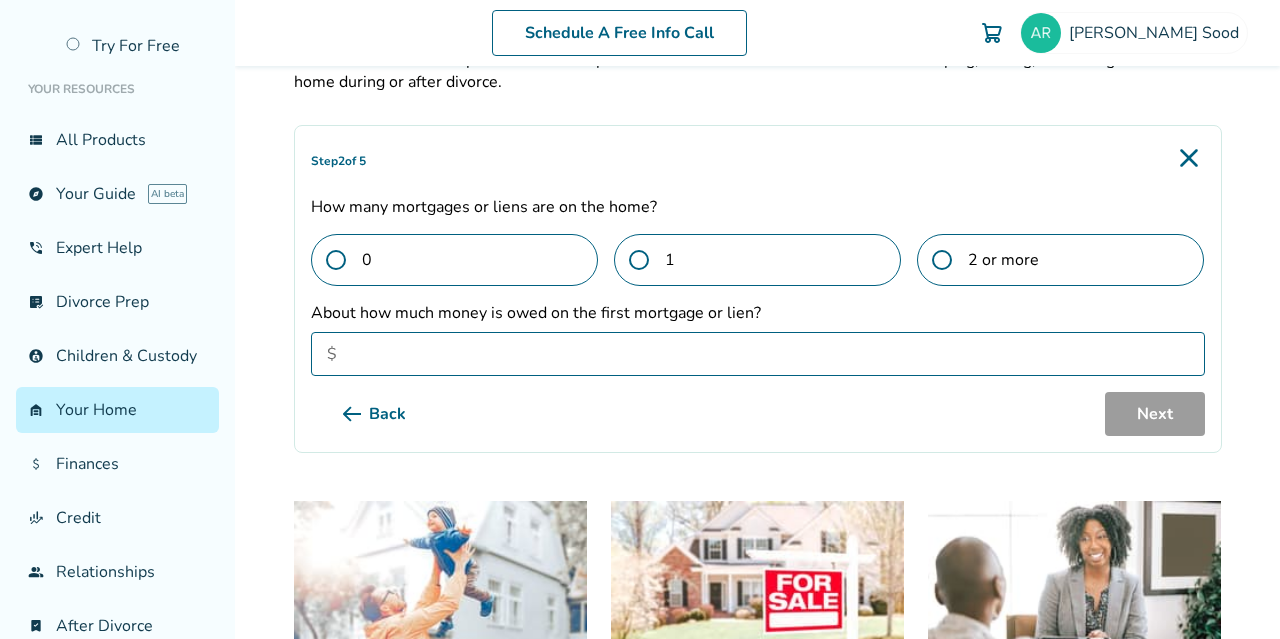 click on "About how much money is owed on the first mortgage or lien?" at bounding box center [758, 354] 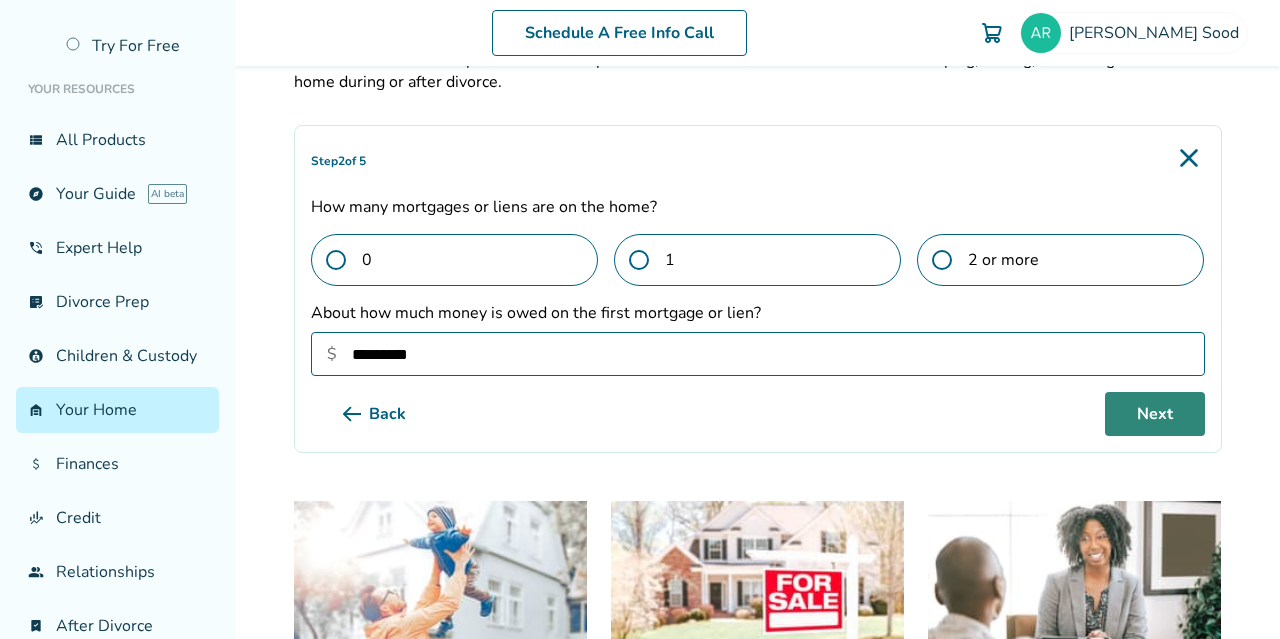 type on "*********" 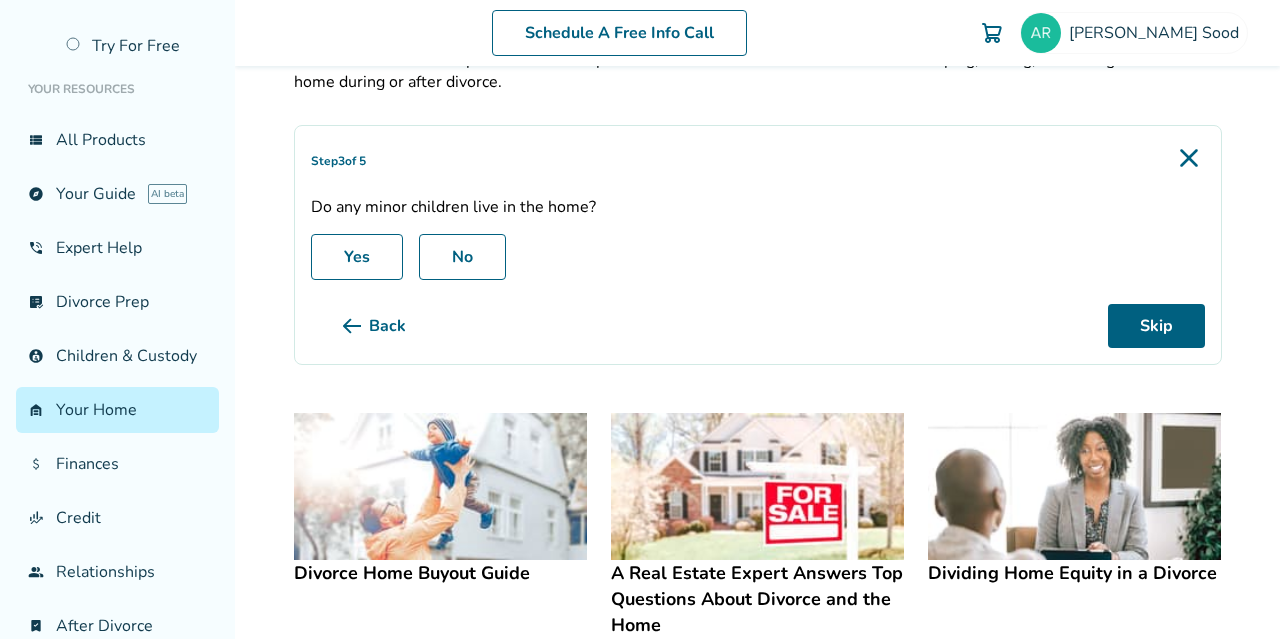 click on "Yes" at bounding box center (357, 257) 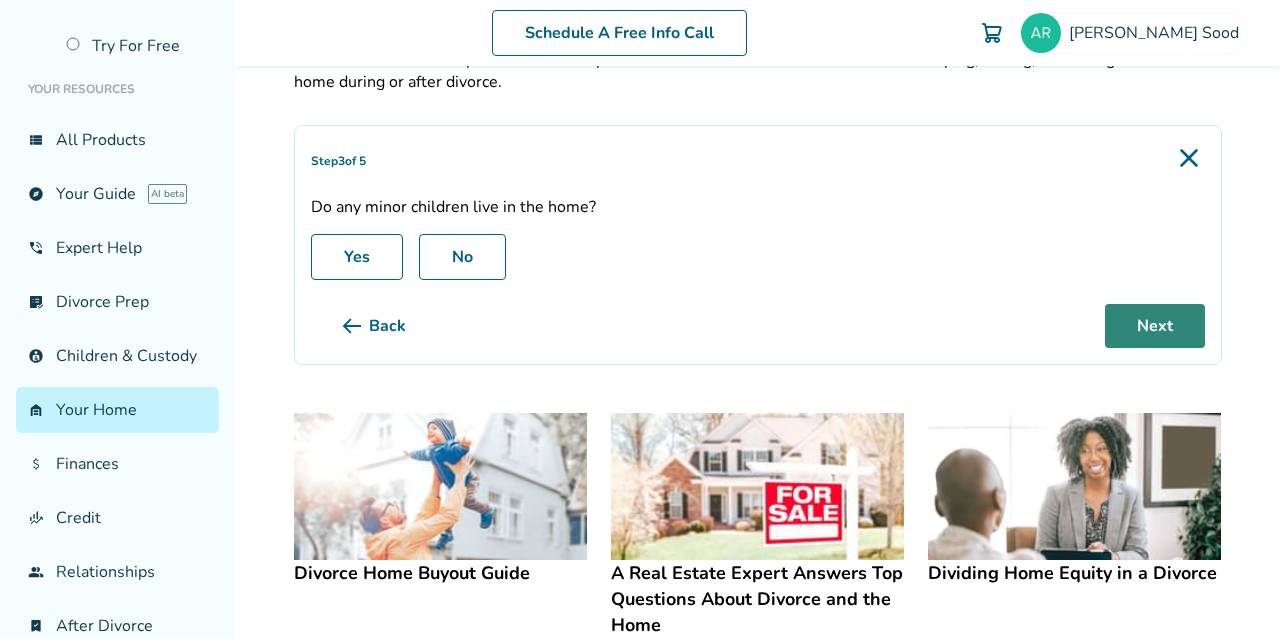 drag, startPoint x: 1130, startPoint y: 329, endPoint x: 1063, endPoint y: 327, distance: 67.02985 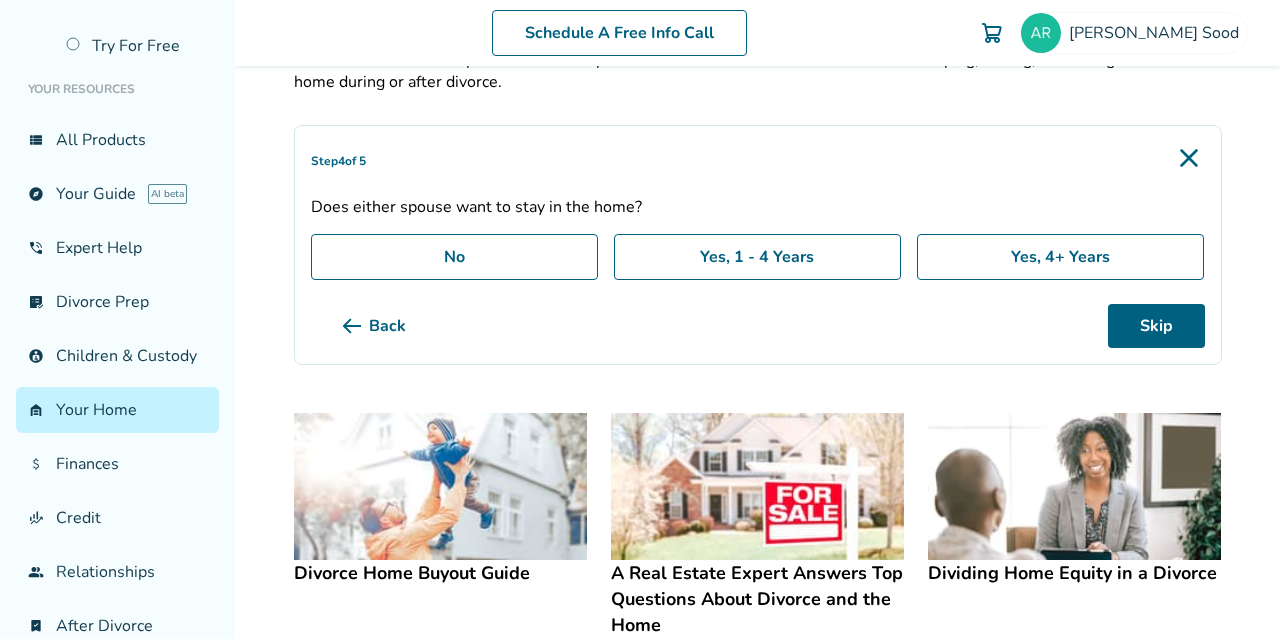 click on "No" at bounding box center [454, 257] 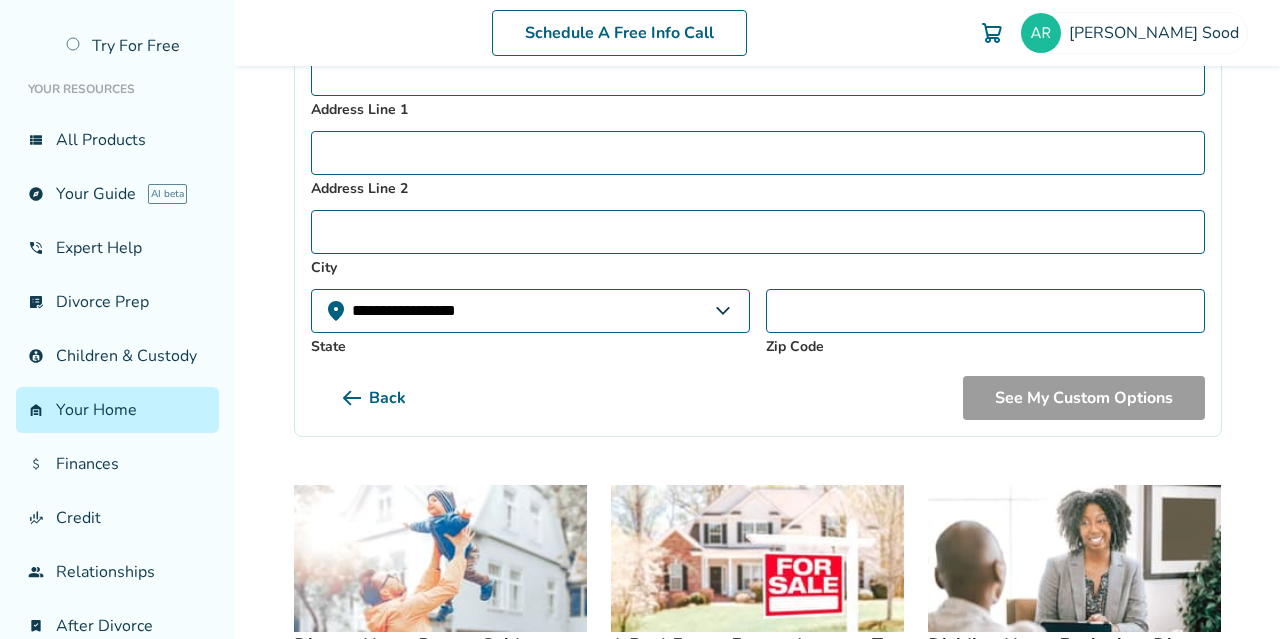 scroll, scrollTop: 198, scrollLeft: 0, axis: vertical 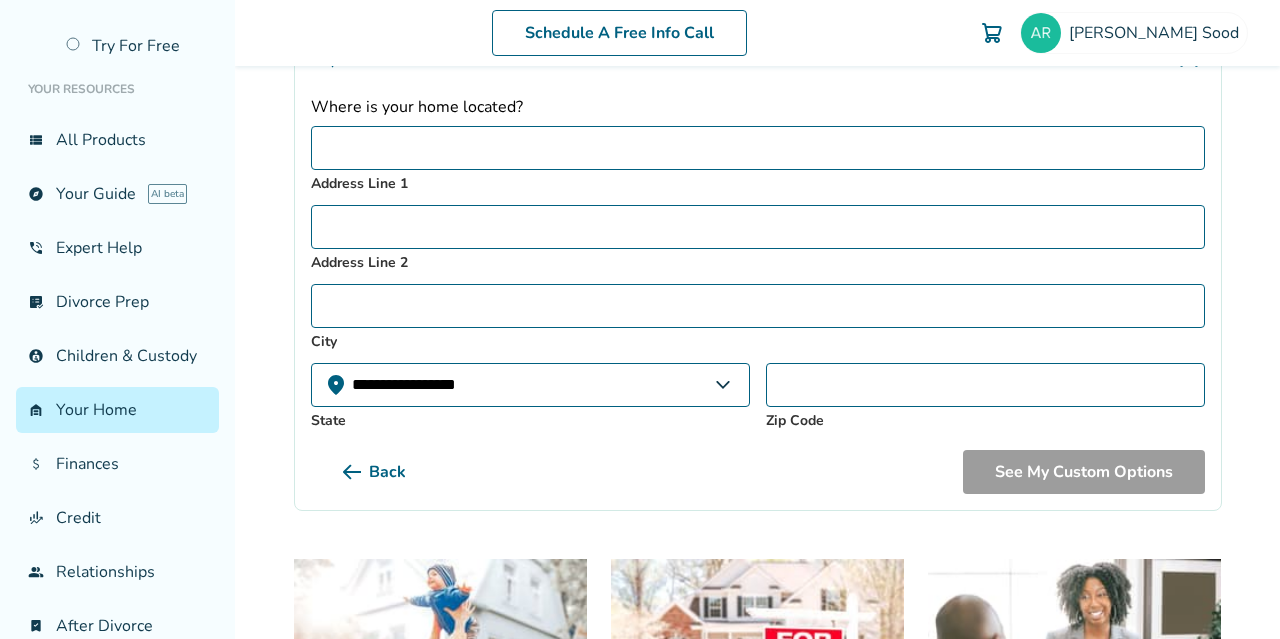 click on "Address Line 1" at bounding box center [758, 148] 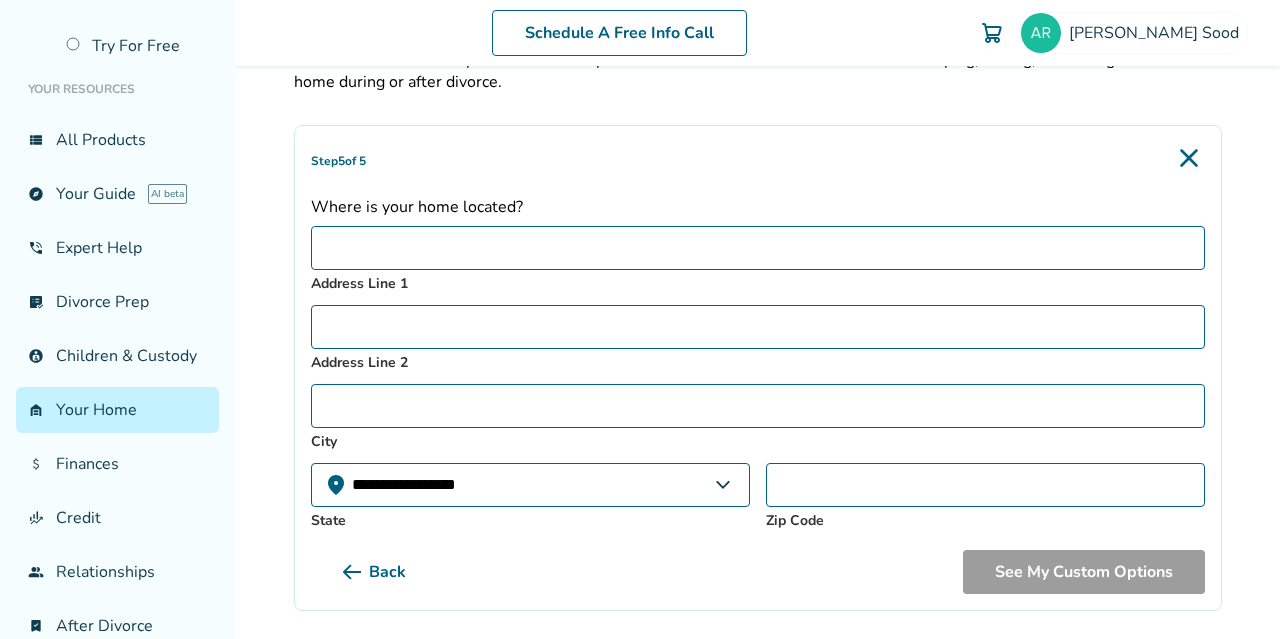 scroll, scrollTop: 0, scrollLeft: 0, axis: both 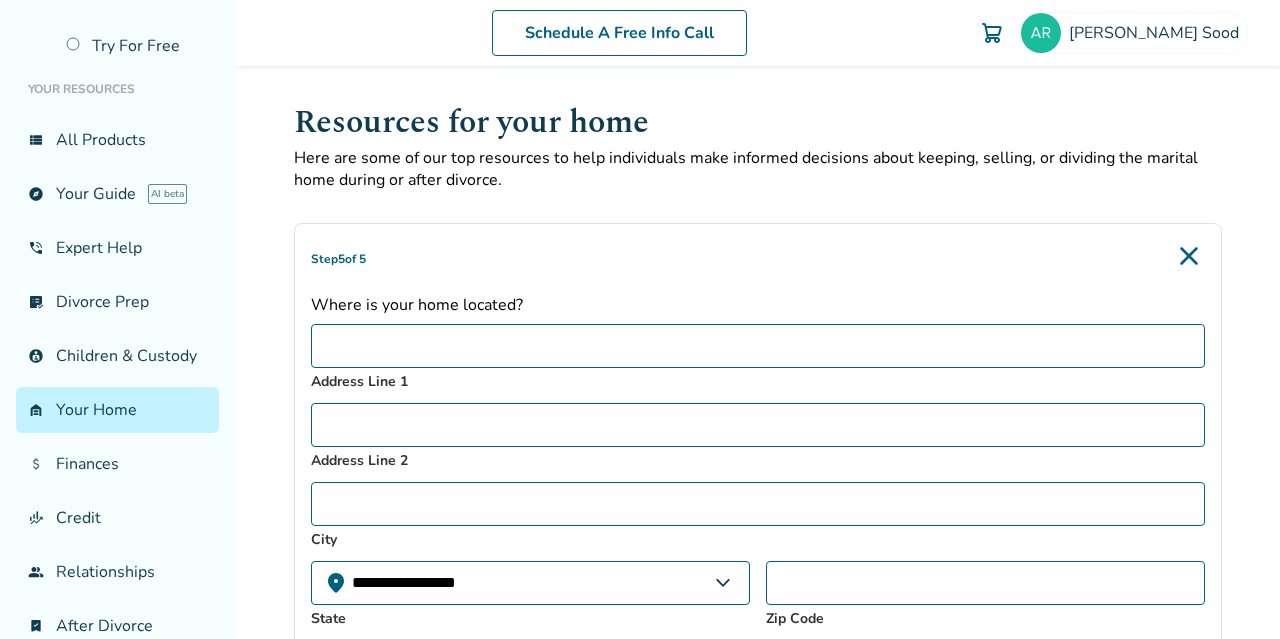 click on "Address Line 2" at bounding box center (758, 425) 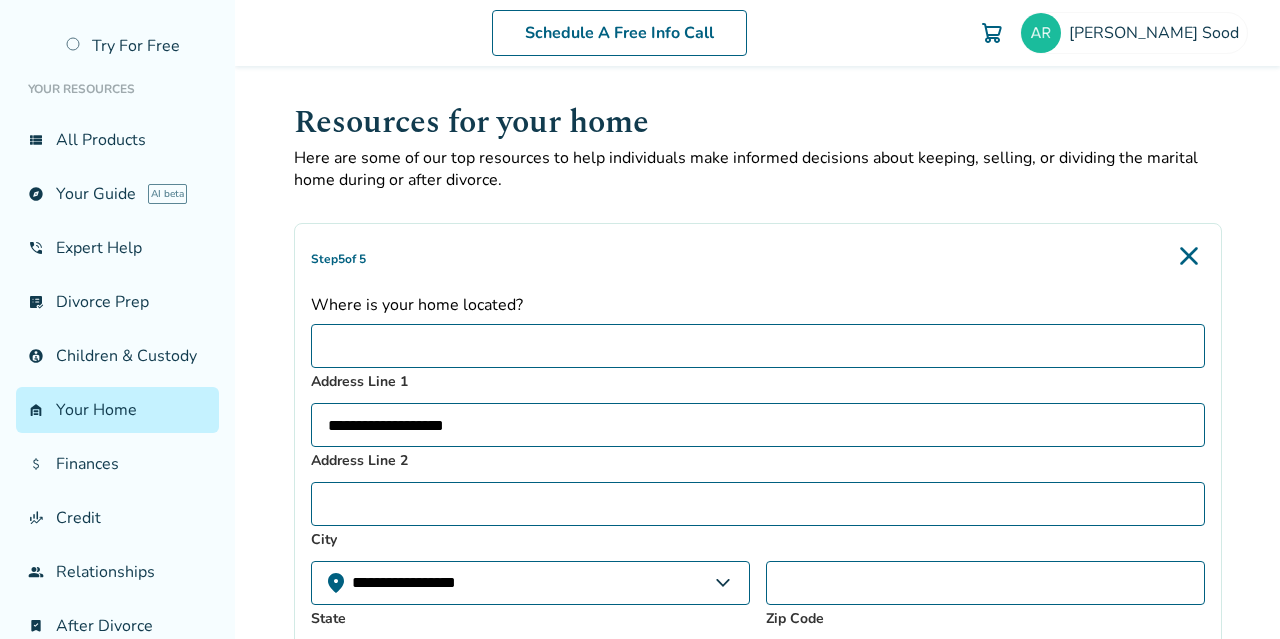 type on "**********" 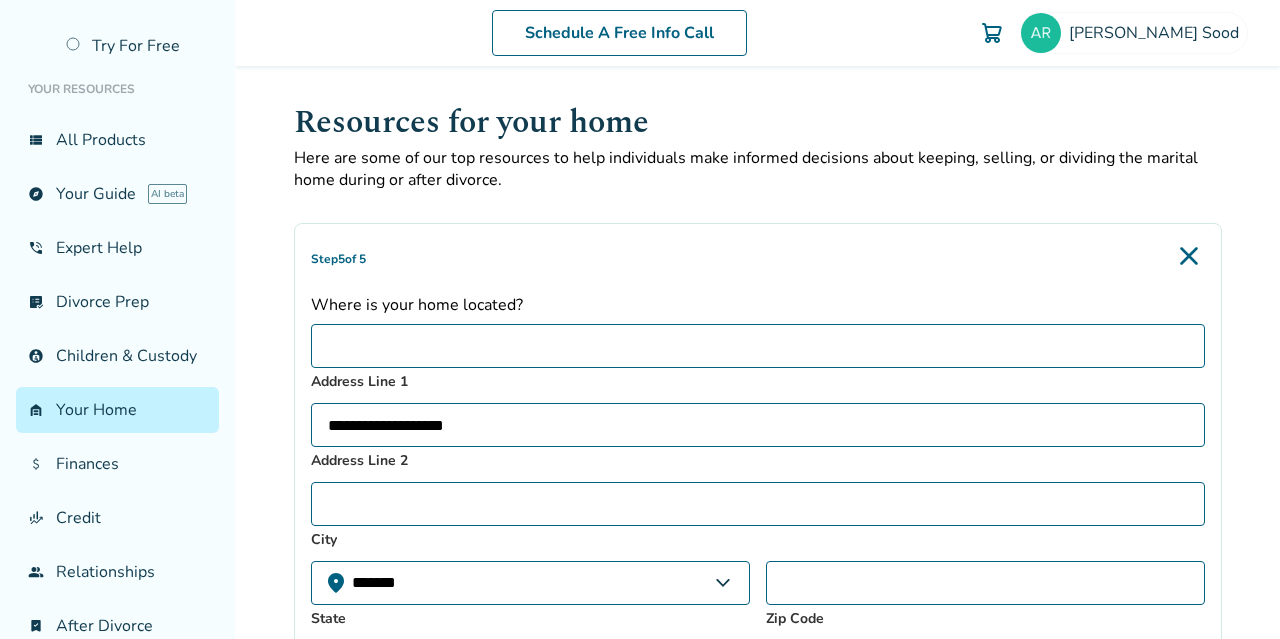 click on "**********" at bounding box center [530, 583] 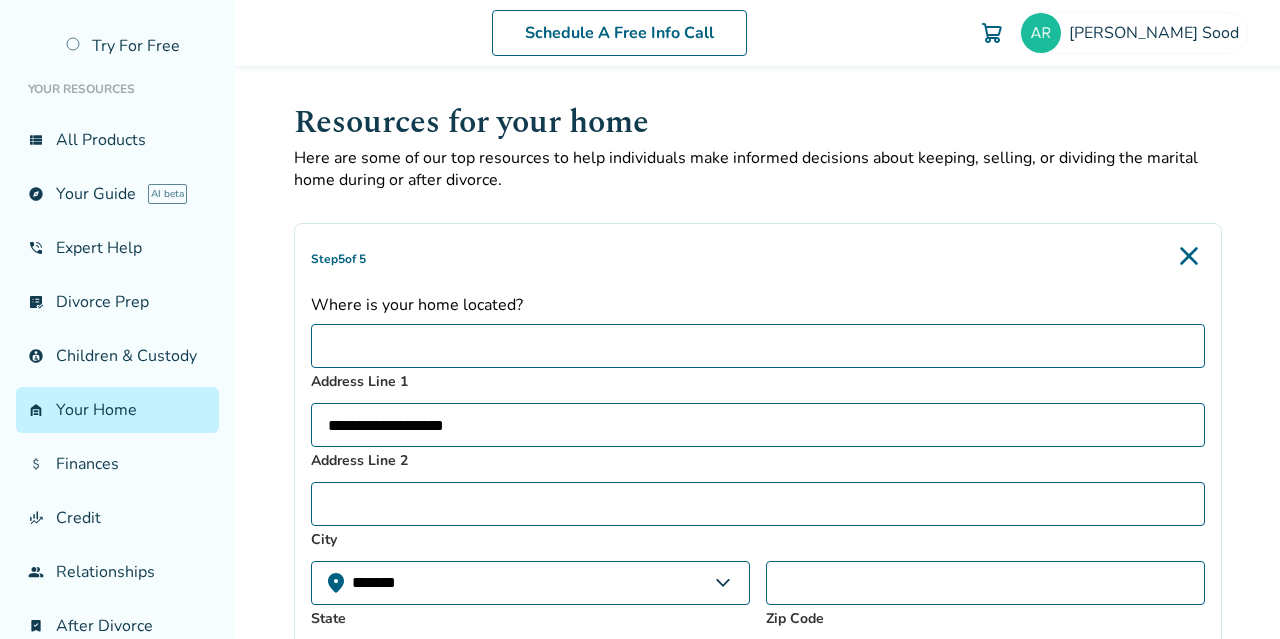 click on "Zip Code" at bounding box center (985, 583) 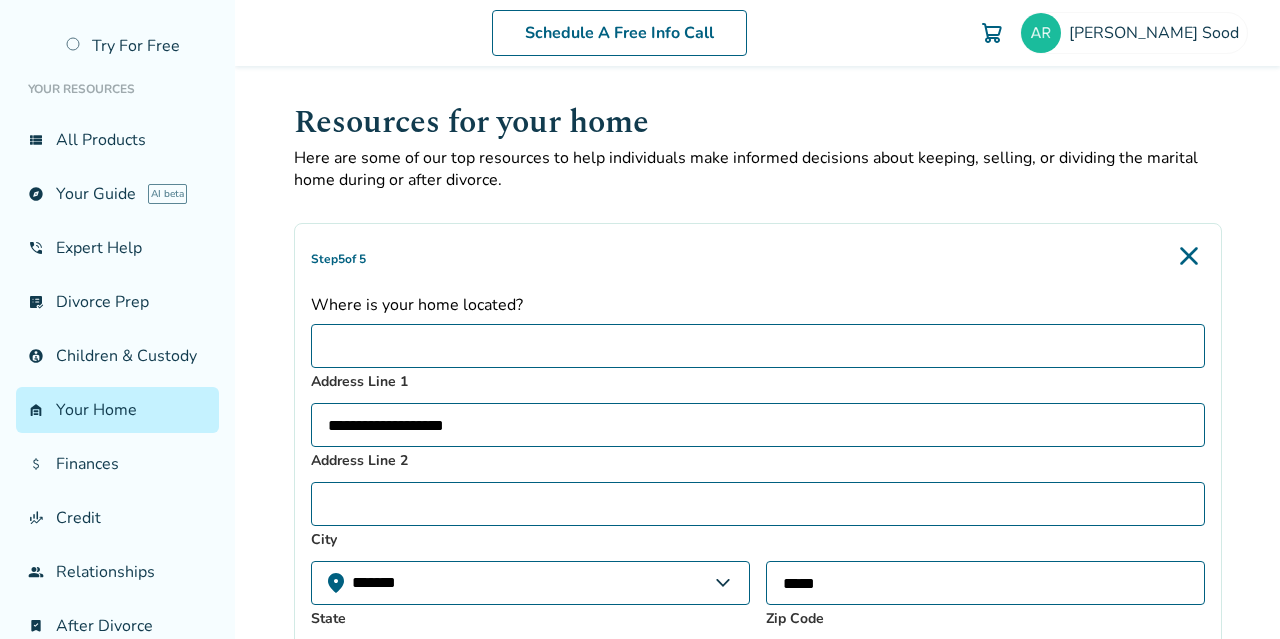 type on "*****" 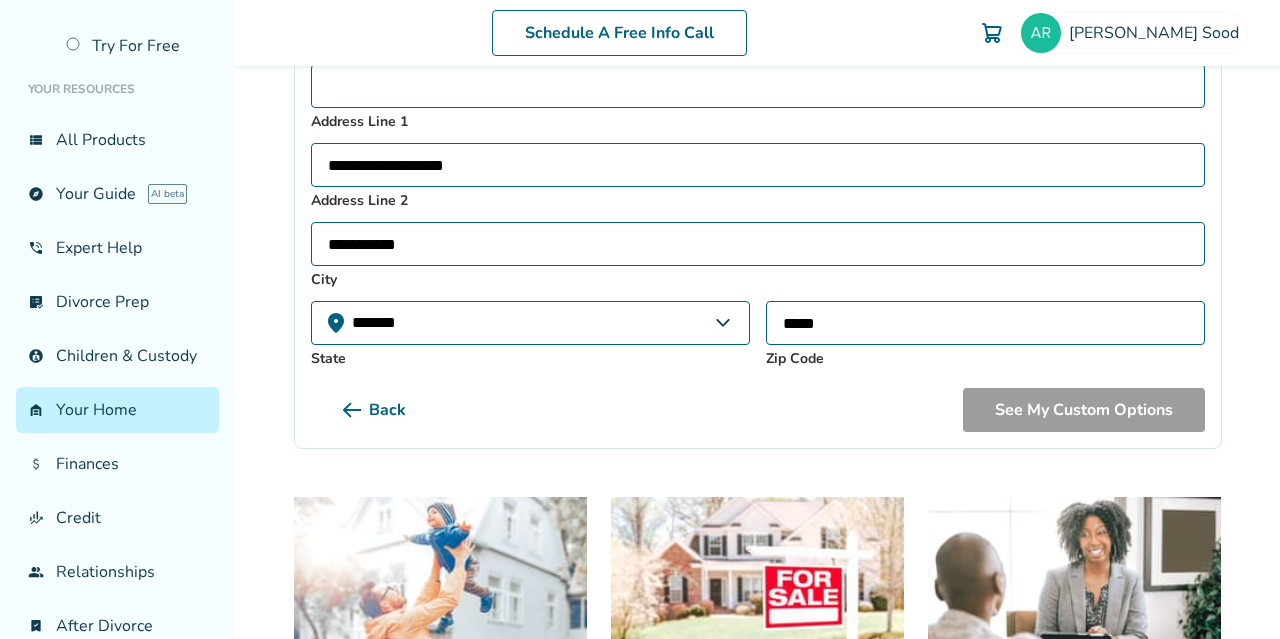 scroll, scrollTop: 100, scrollLeft: 0, axis: vertical 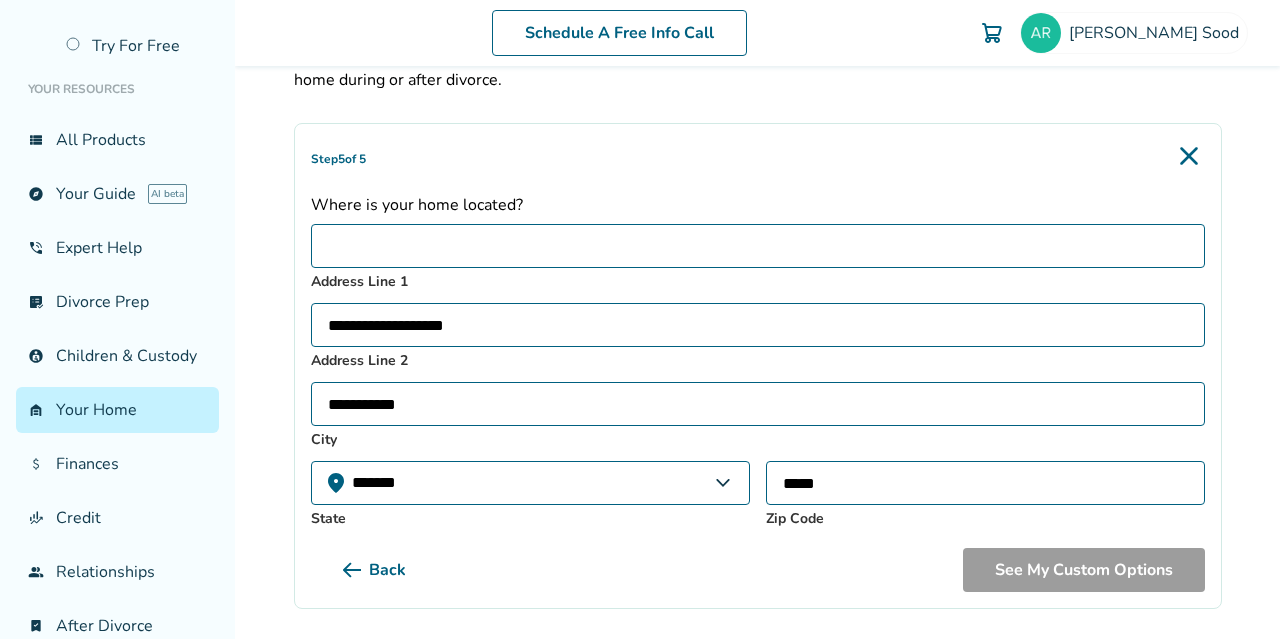 click on "Address Line 1" at bounding box center [758, 246] 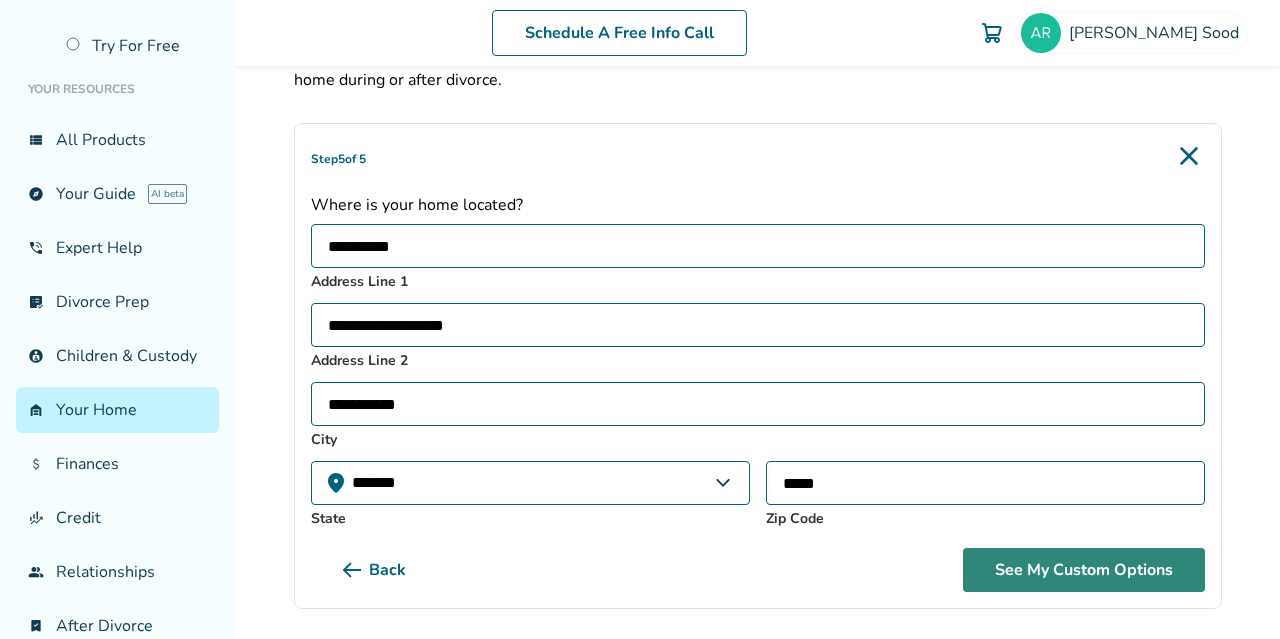 type on "**********" 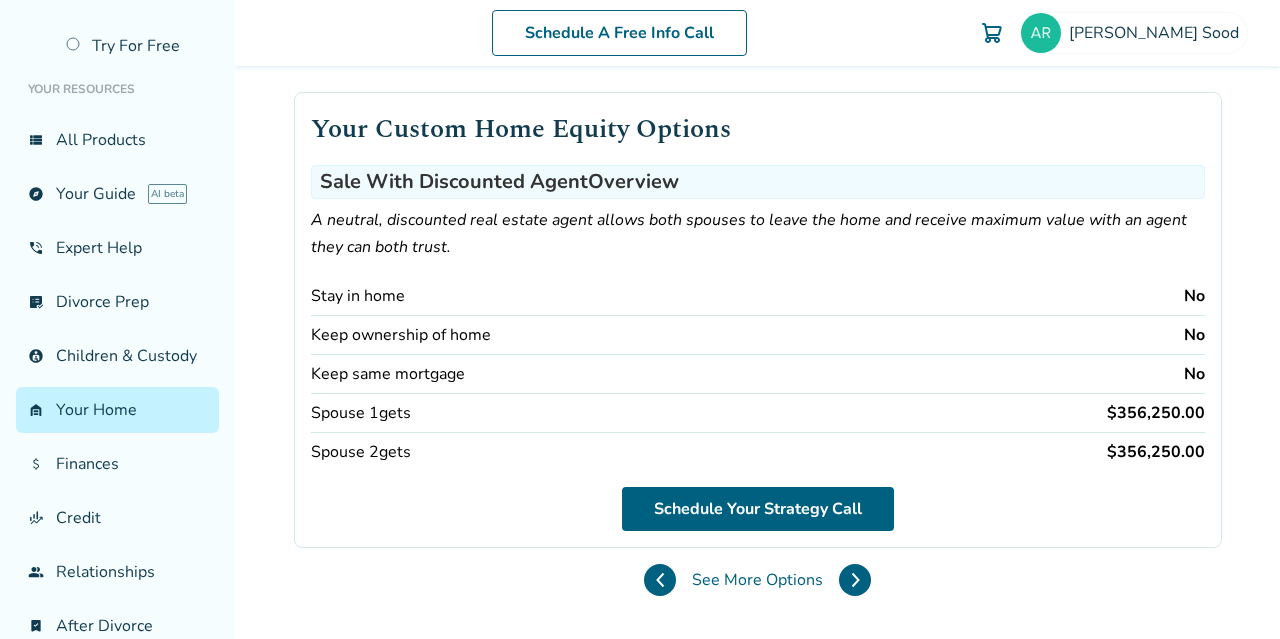 scroll, scrollTop: 100, scrollLeft: 0, axis: vertical 